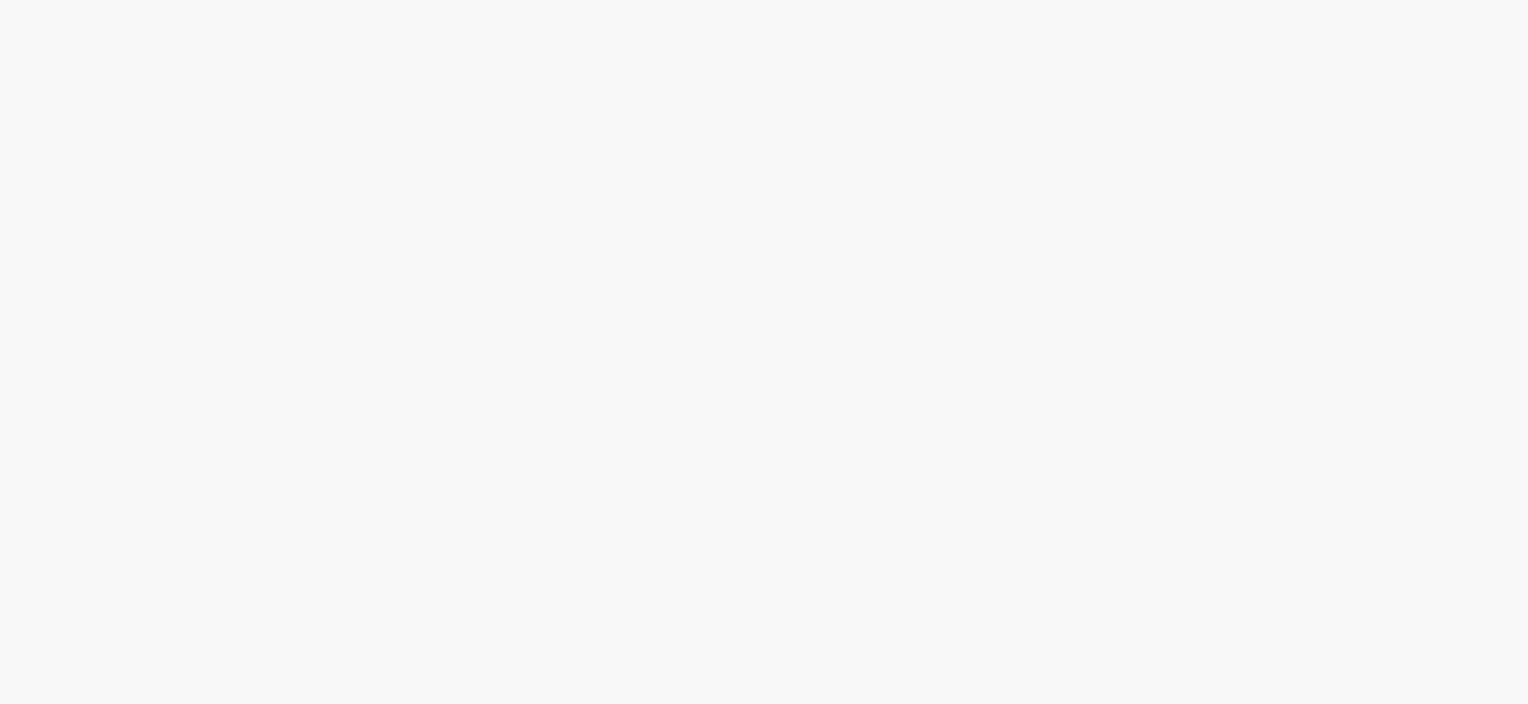 scroll, scrollTop: 0, scrollLeft: 0, axis: both 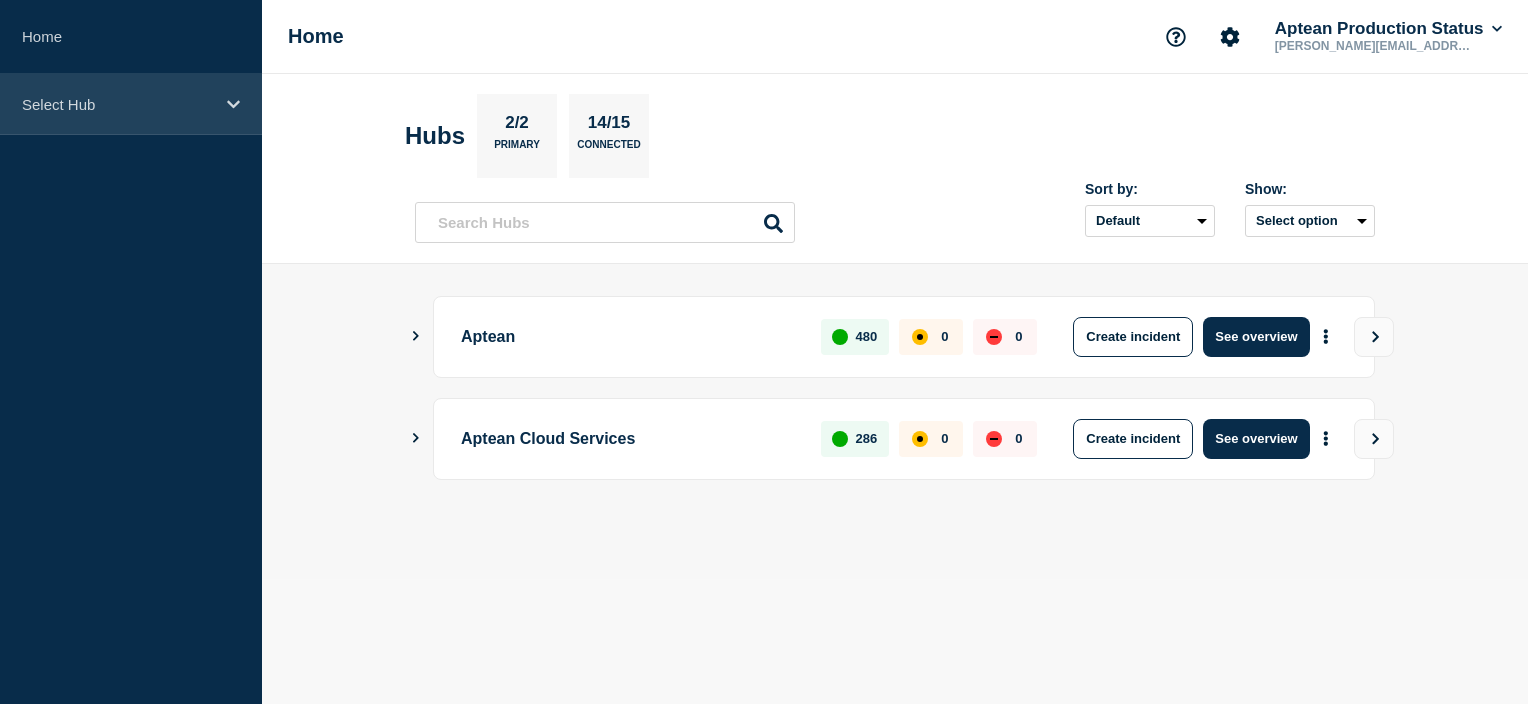 click on "Select Hub" at bounding box center (131, 104) 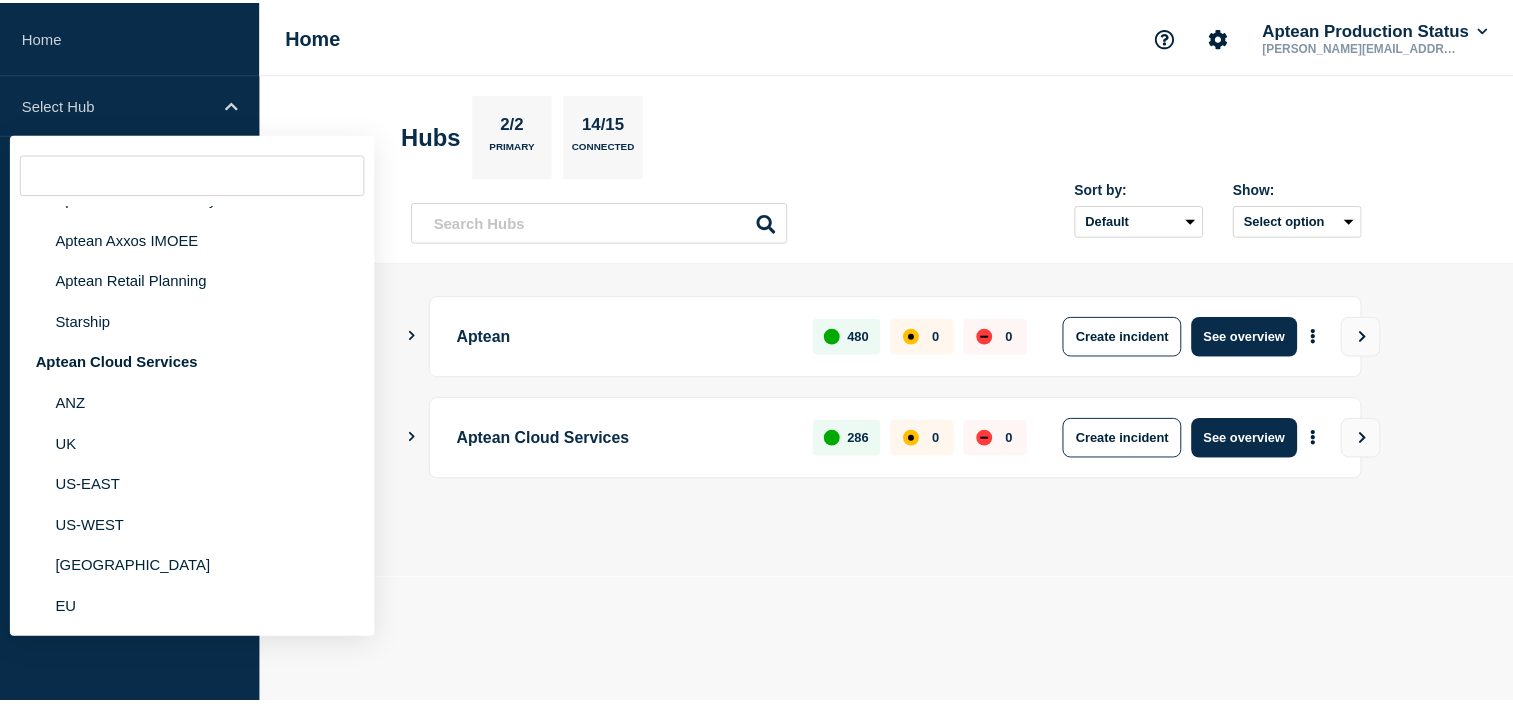 scroll, scrollTop: 232, scrollLeft: 0, axis: vertical 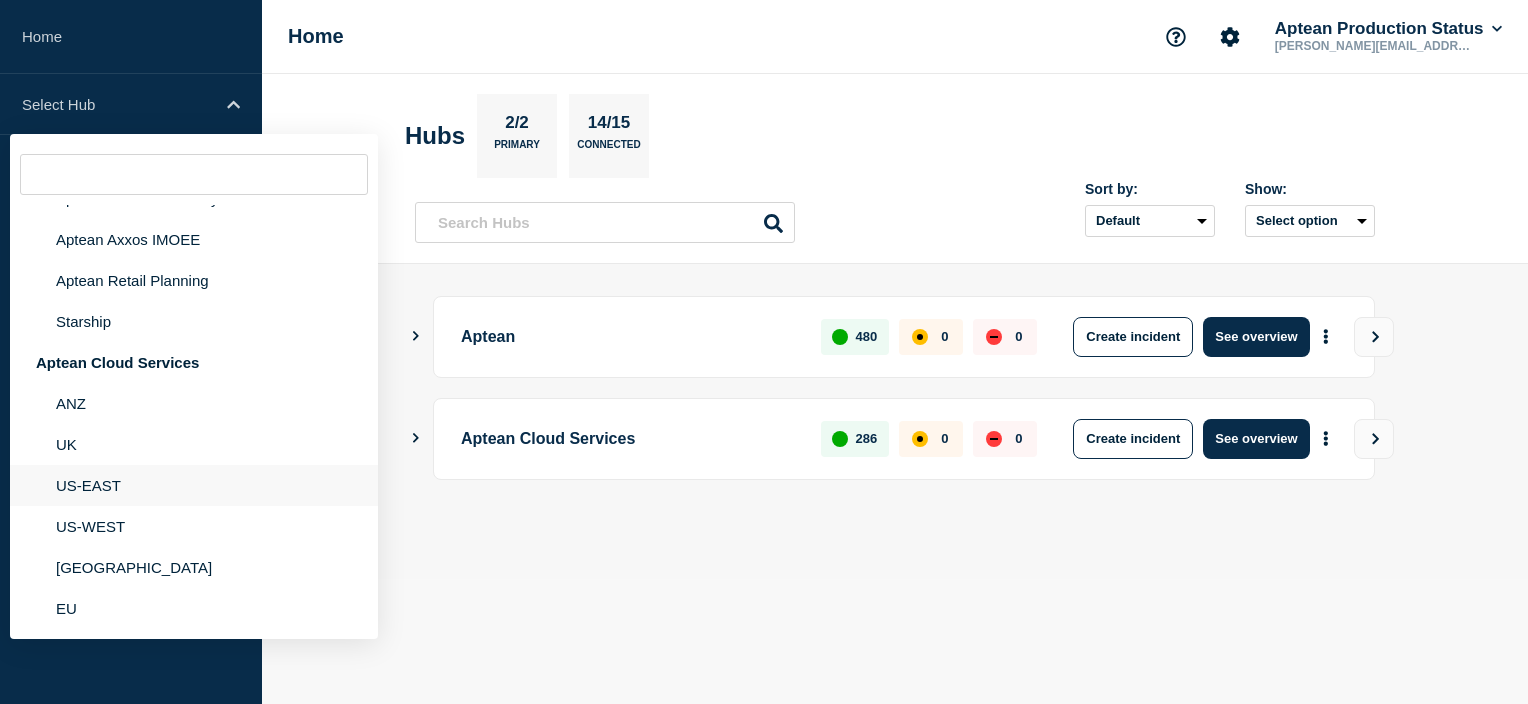 click on "US-EAST" 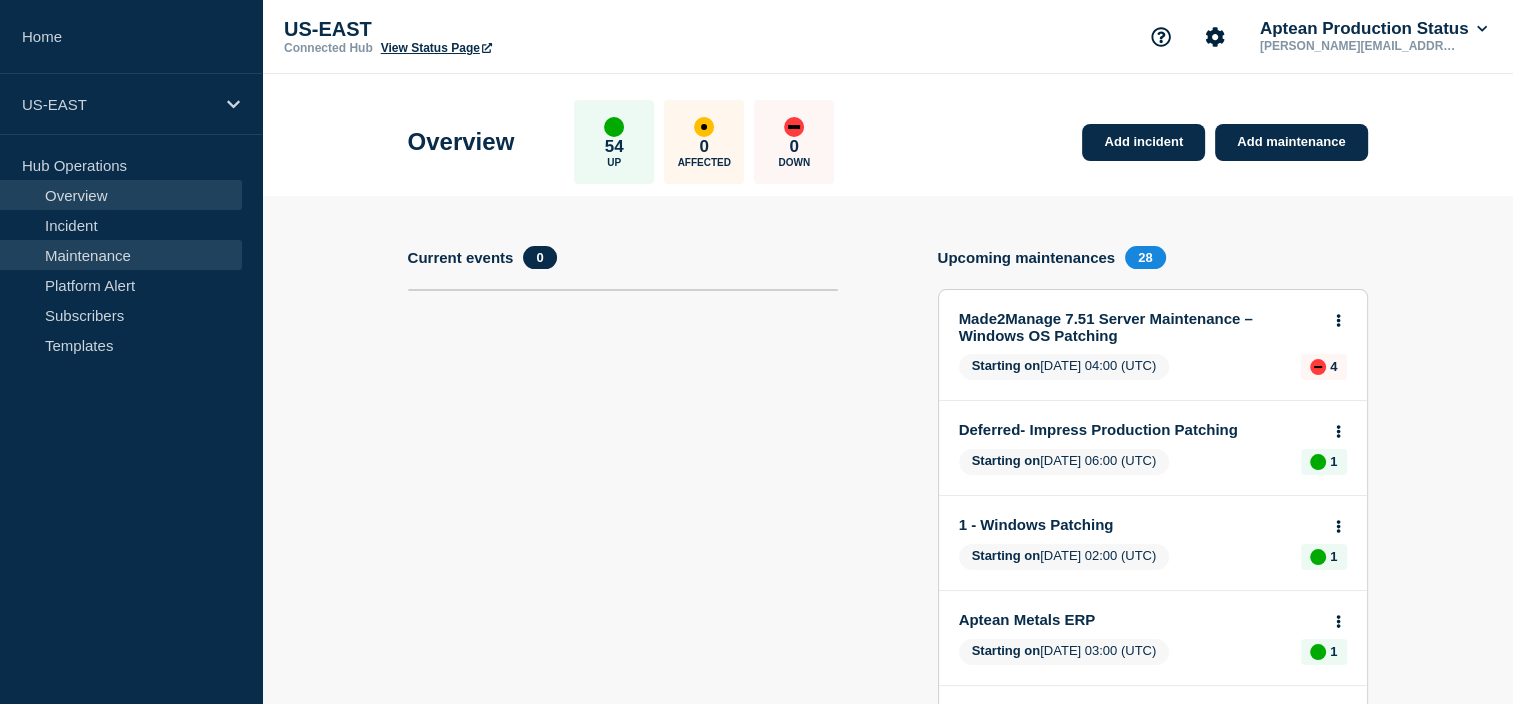 click on "Maintenance" at bounding box center (121, 255) 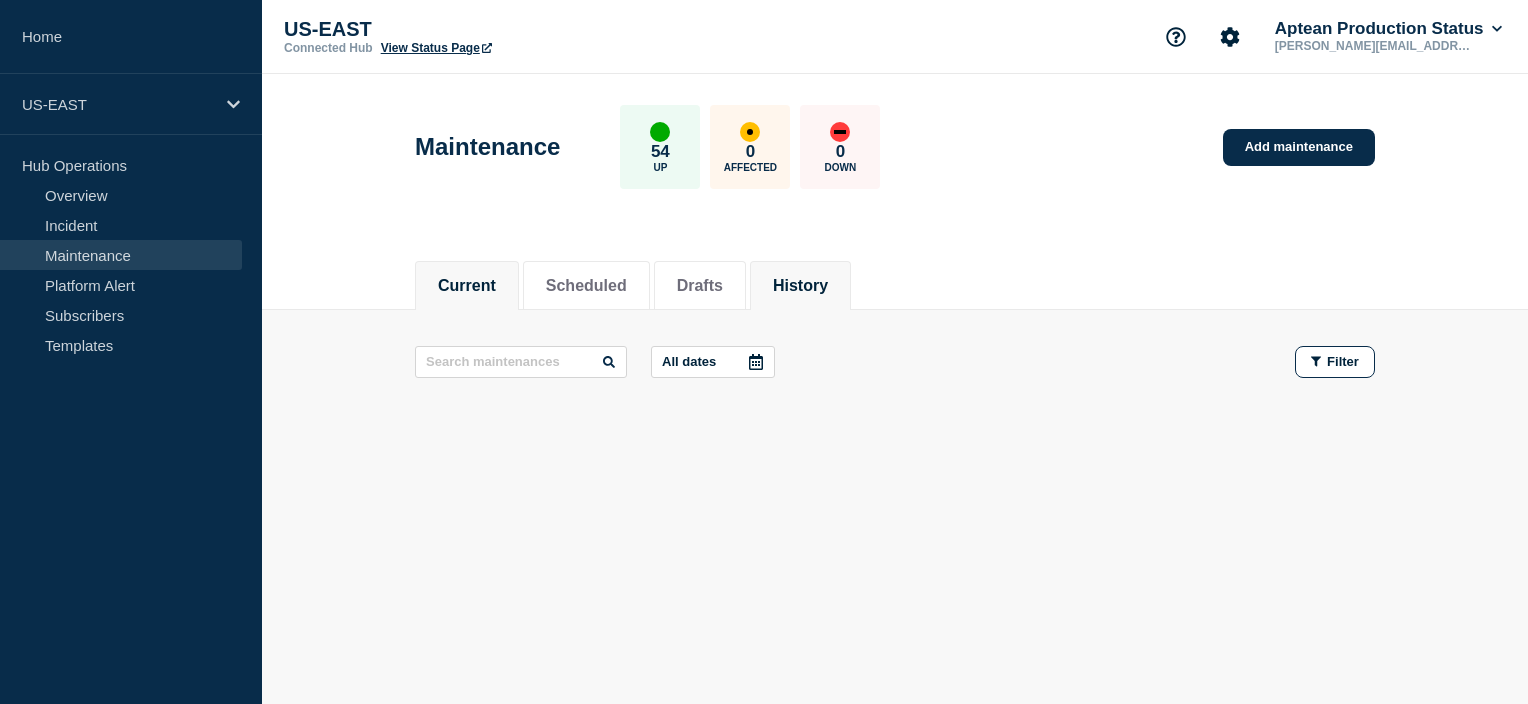 click on "History" at bounding box center (800, 286) 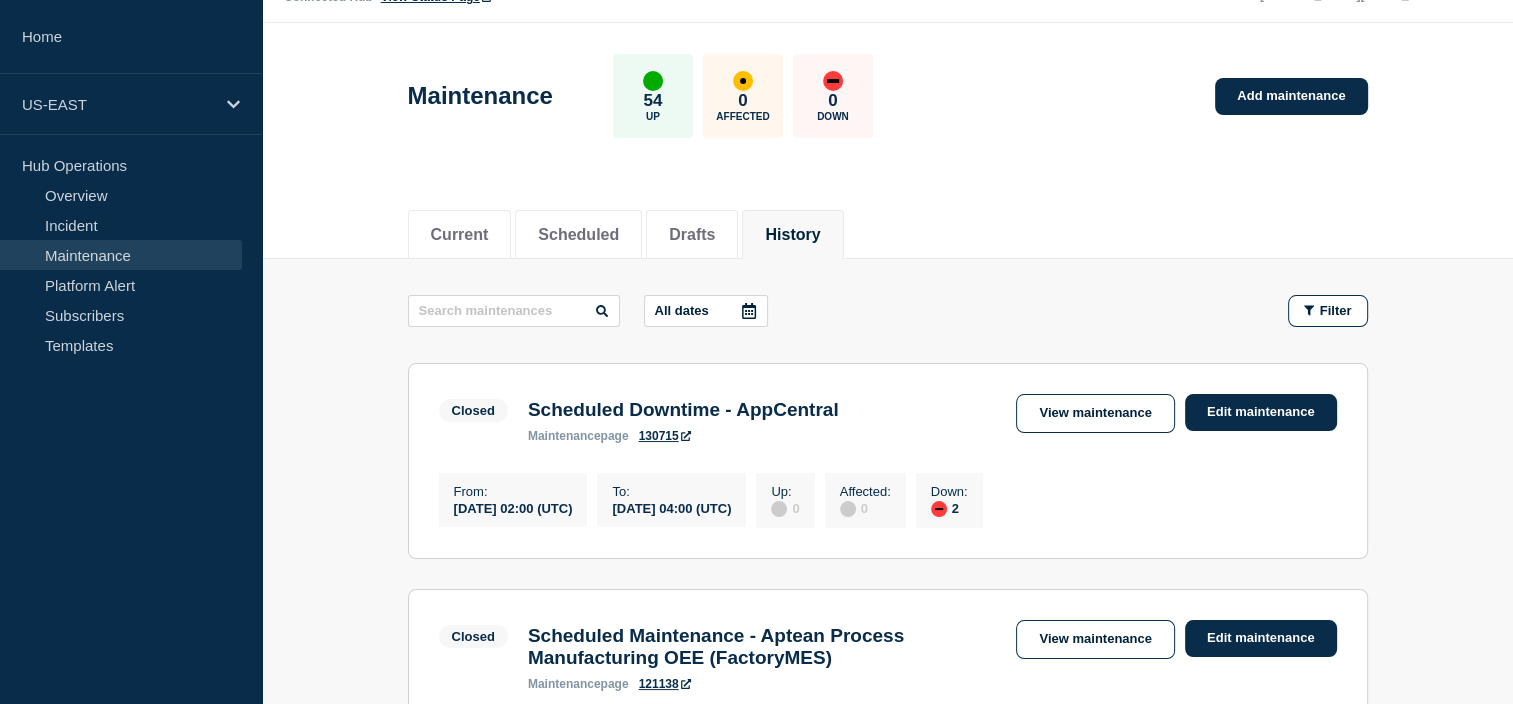 scroll, scrollTop: 50, scrollLeft: 0, axis: vertical 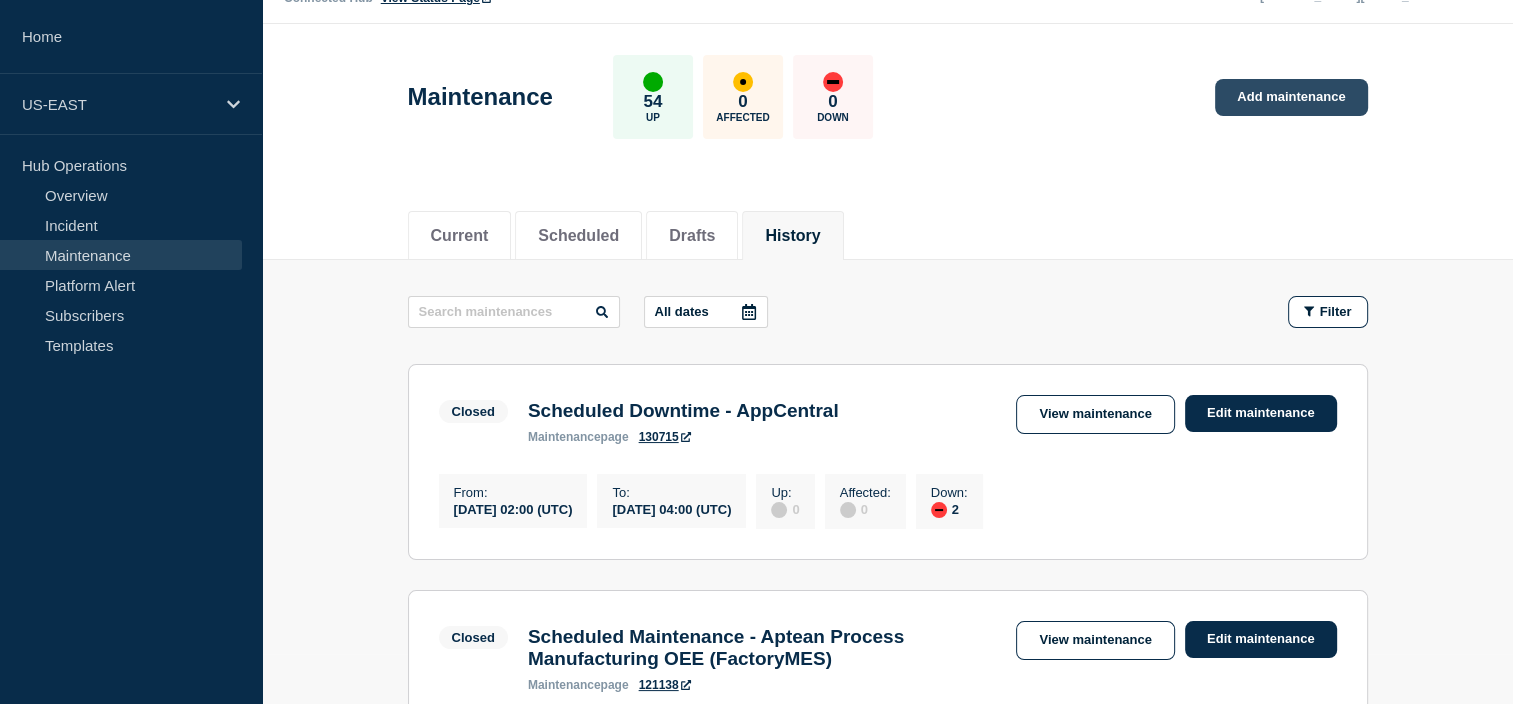 click on "Add maintenance" 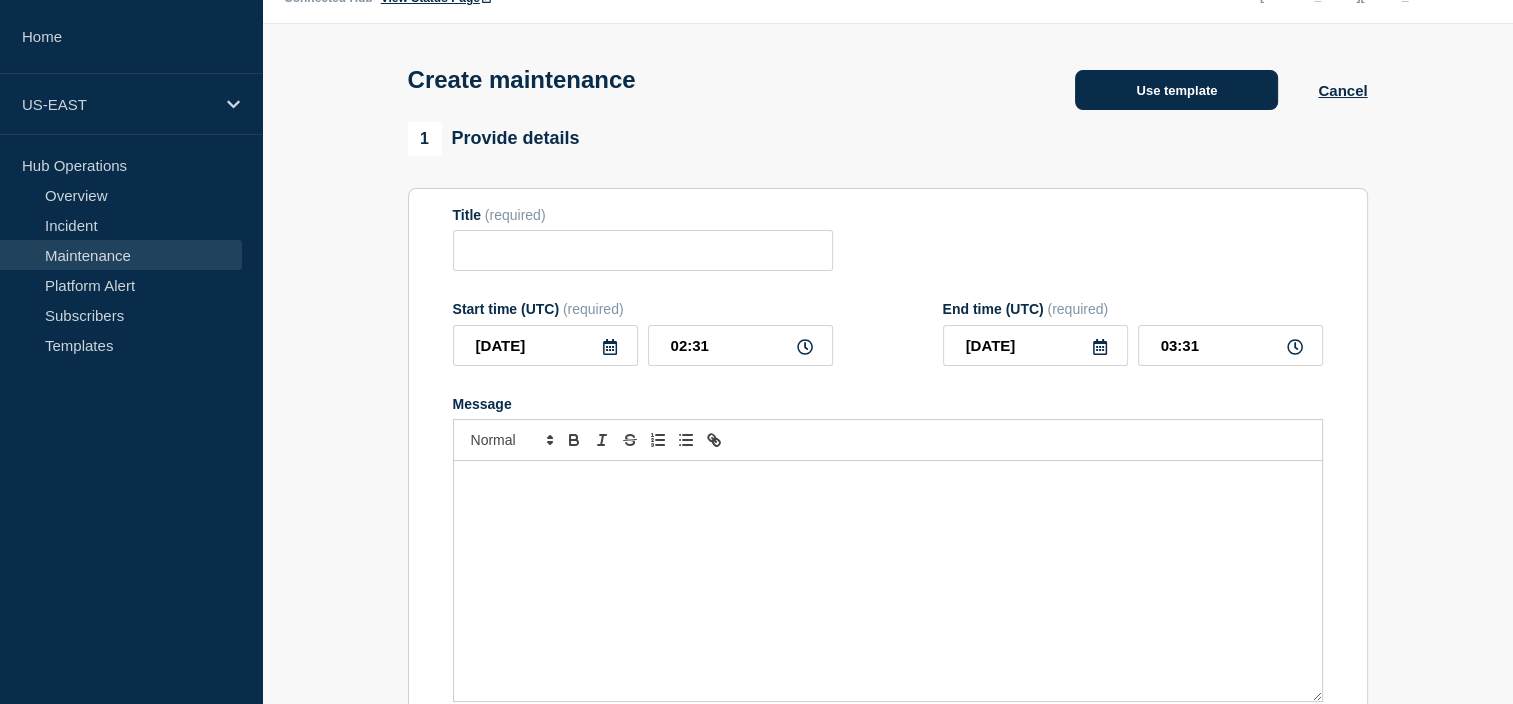 click on "Use template" at bounding box center (1176, 90) 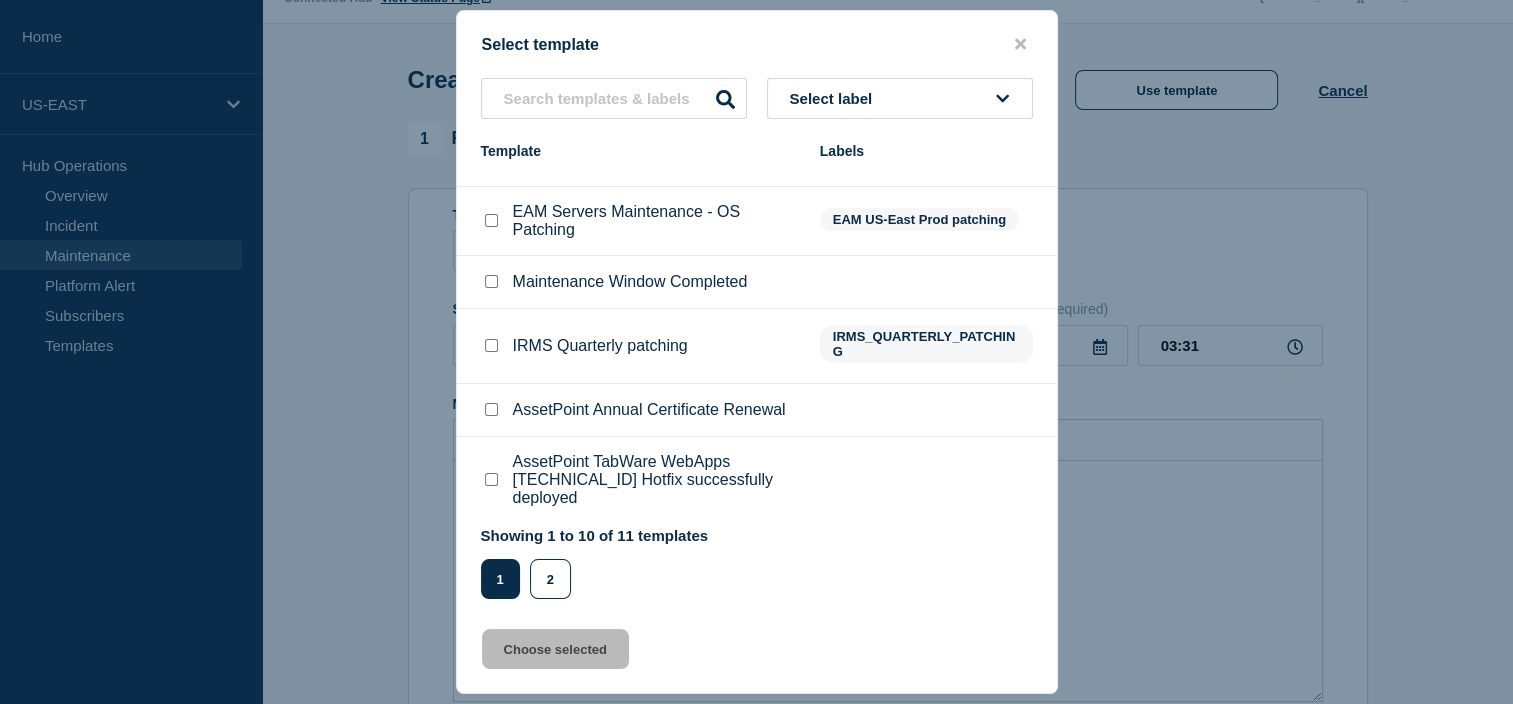 scroll, scrollTop: 323, scrollLeft: 0, axis: vertical 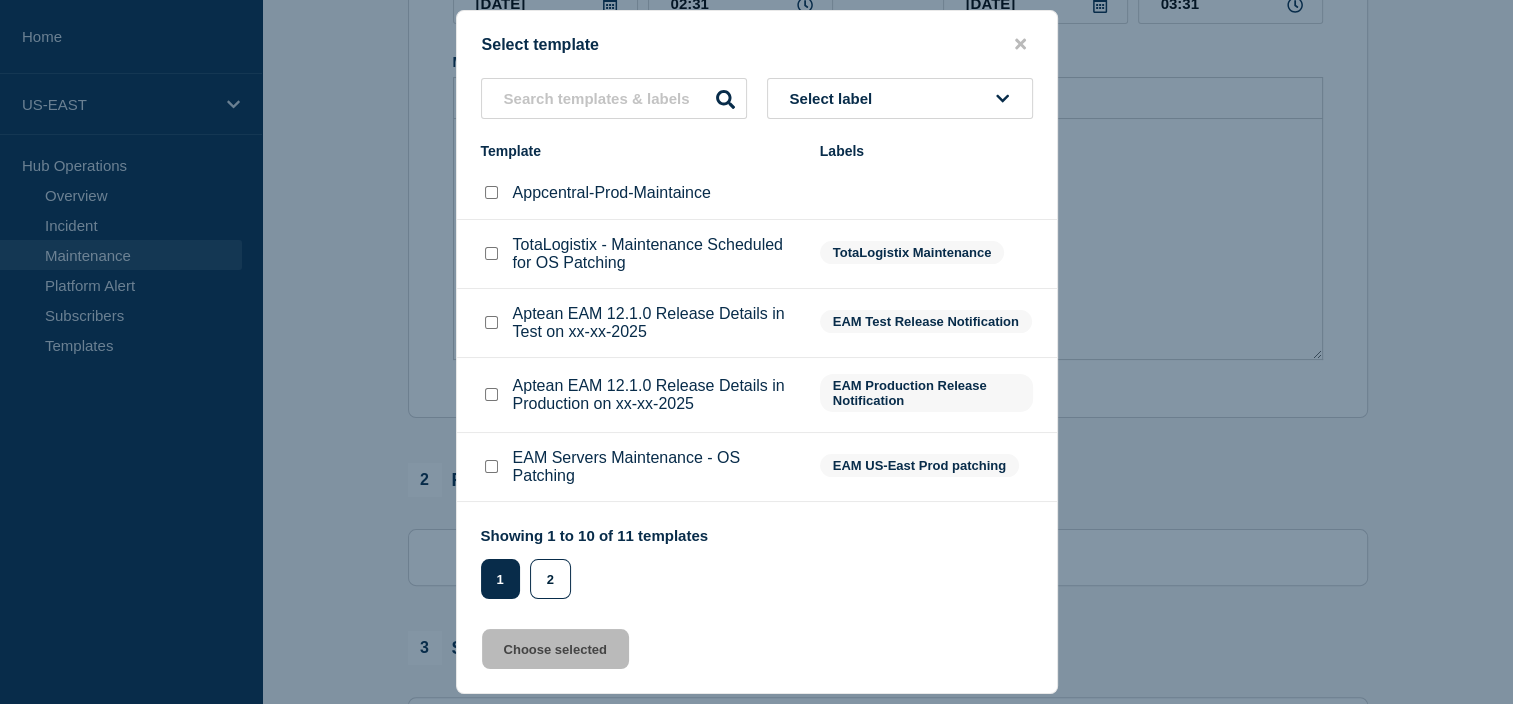 click at bounding box center [491, 192] 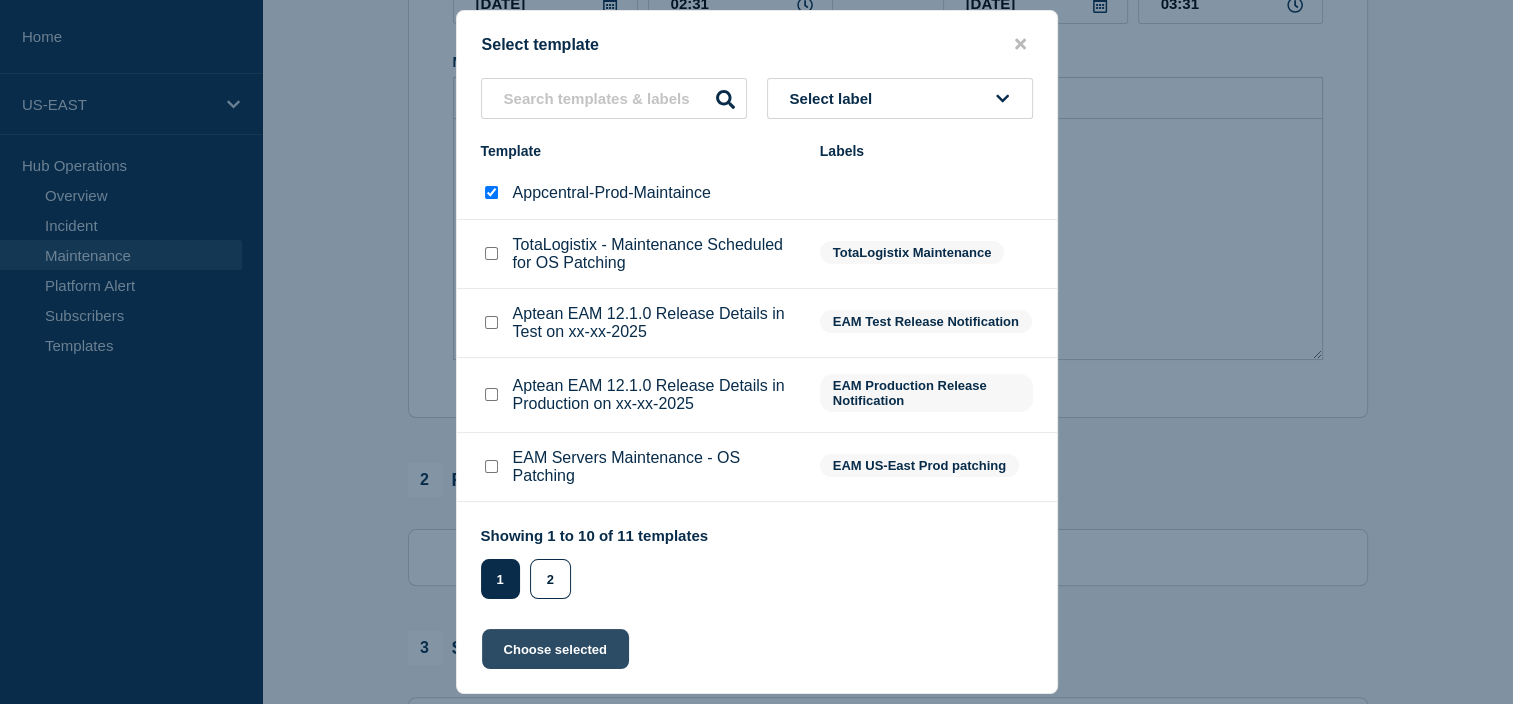 click on "Choose selected" 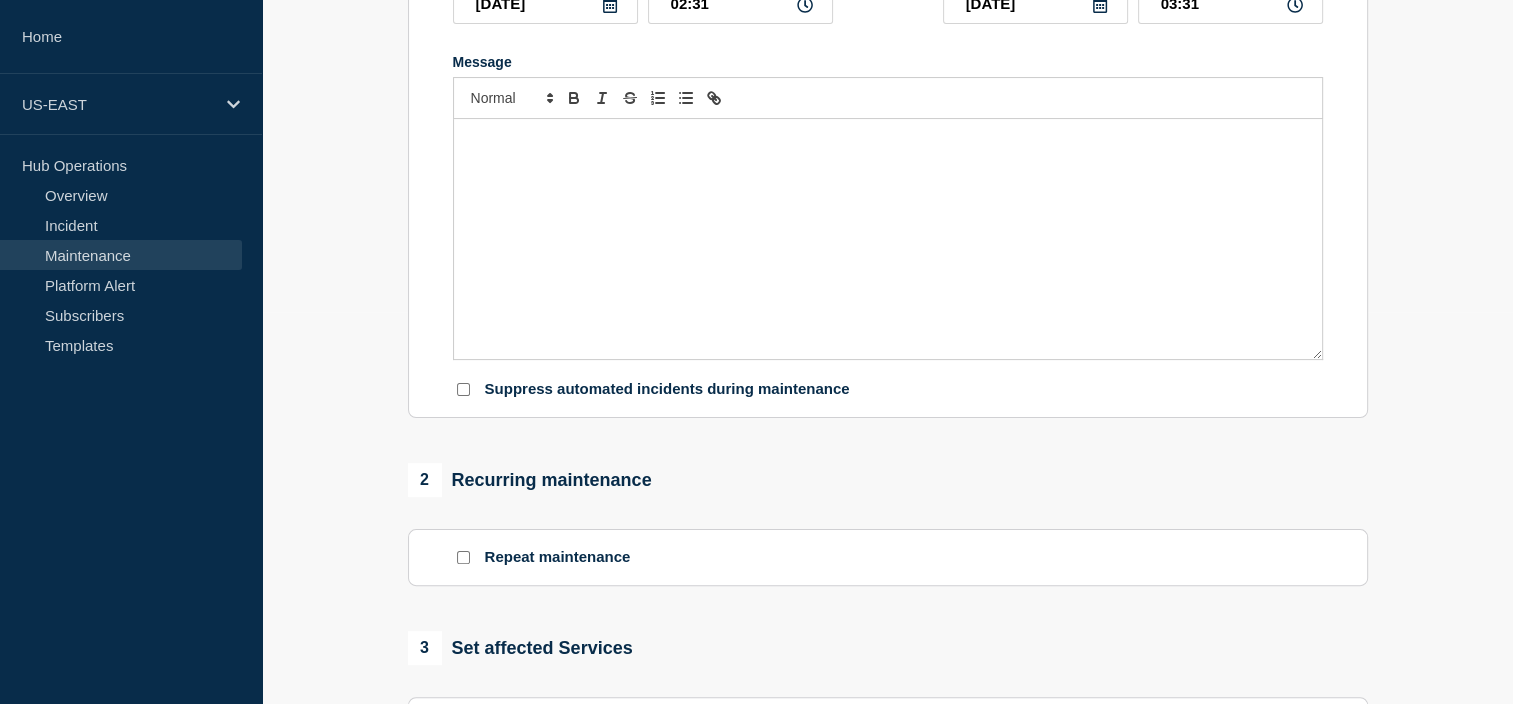 type on "Appcentral-Prod-Maintaince" 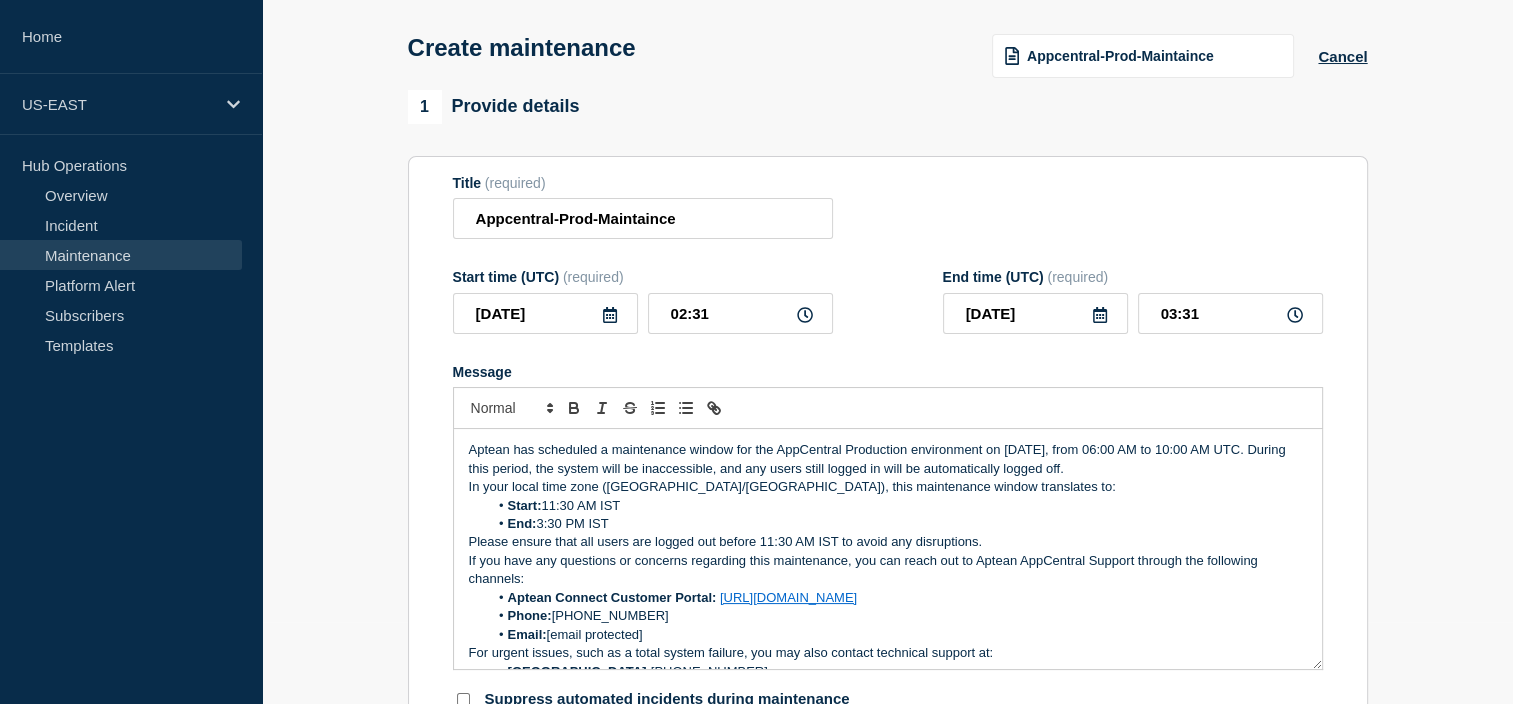 scroll, scrollTop: 79, scrollLeft: 0, axis: vertical 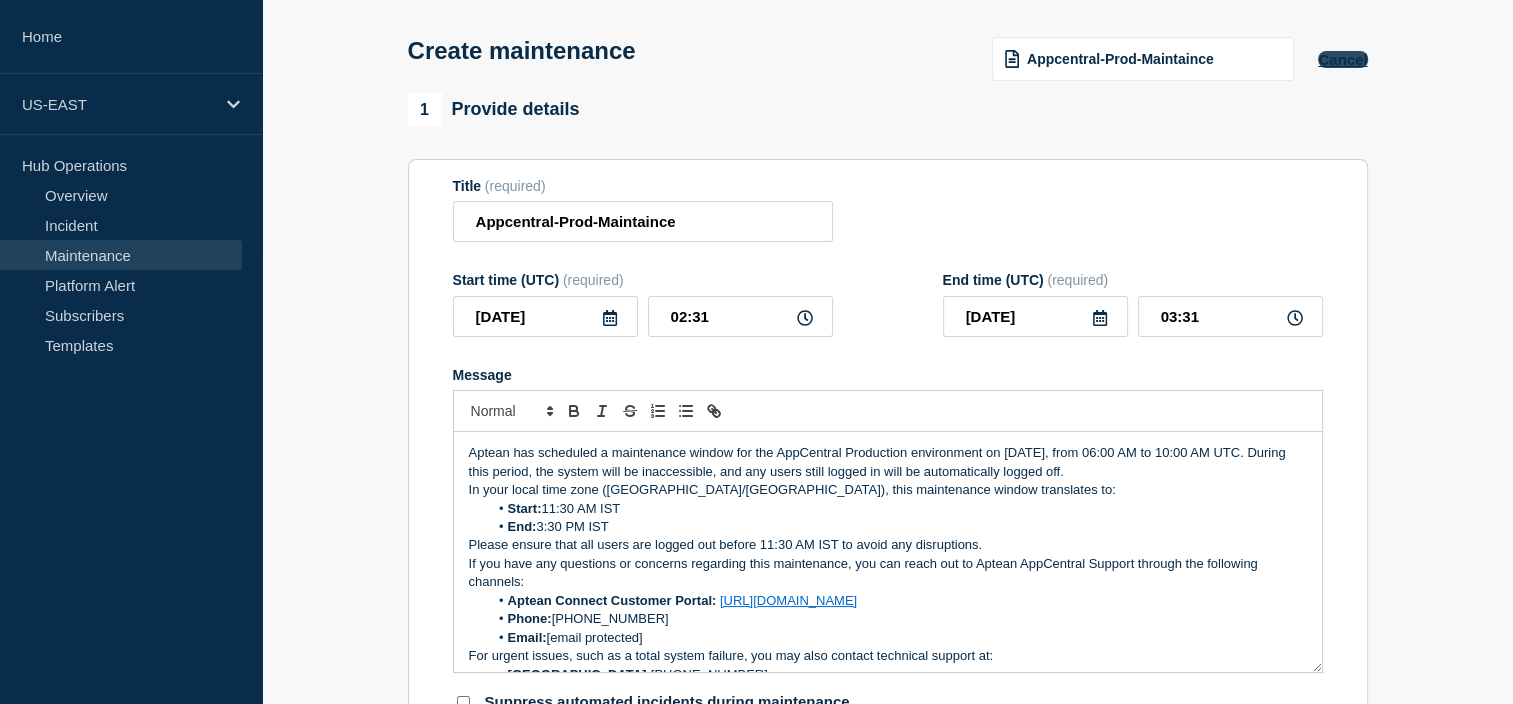 click on "Cancel" at bounding box center [1342, 59] 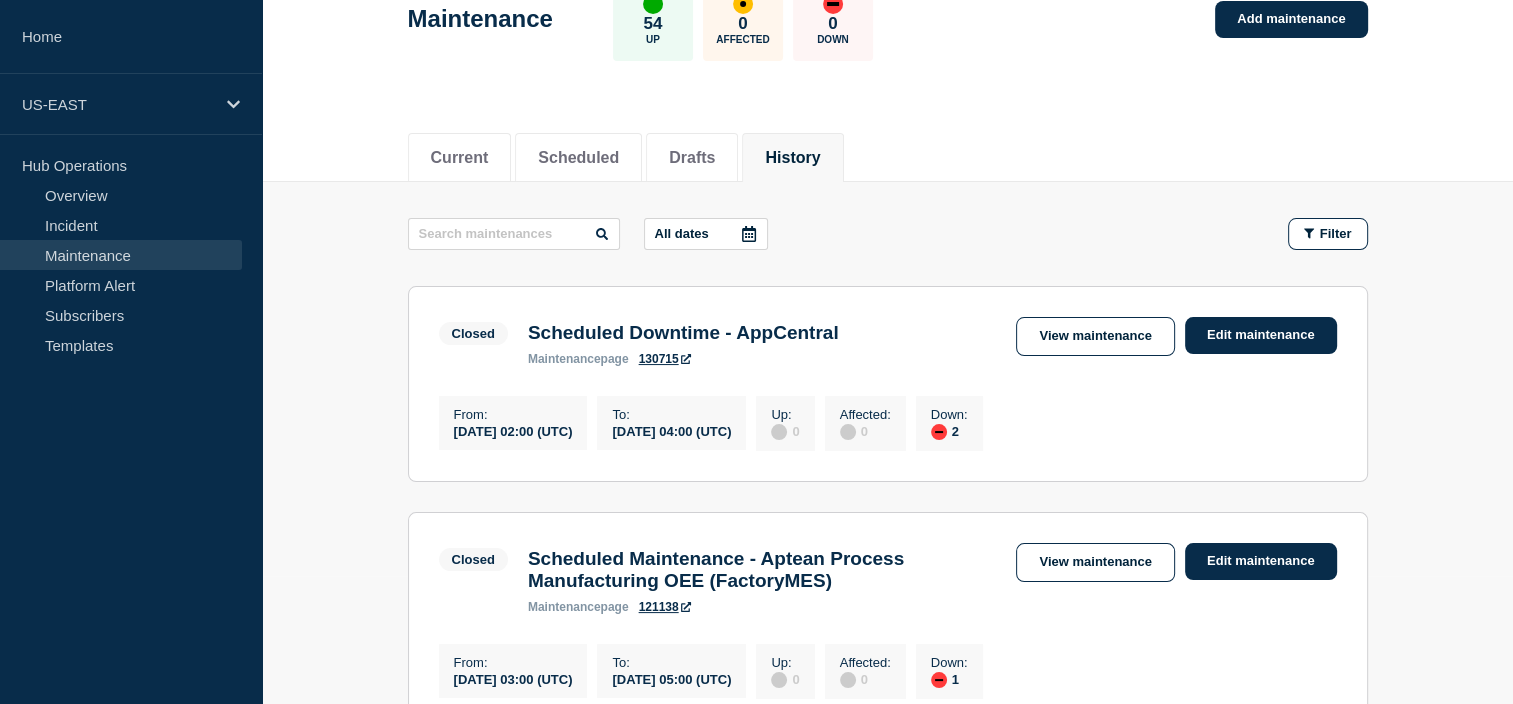 scroll, scrollTop: 151, scrollLeft: 0, axis: vertical 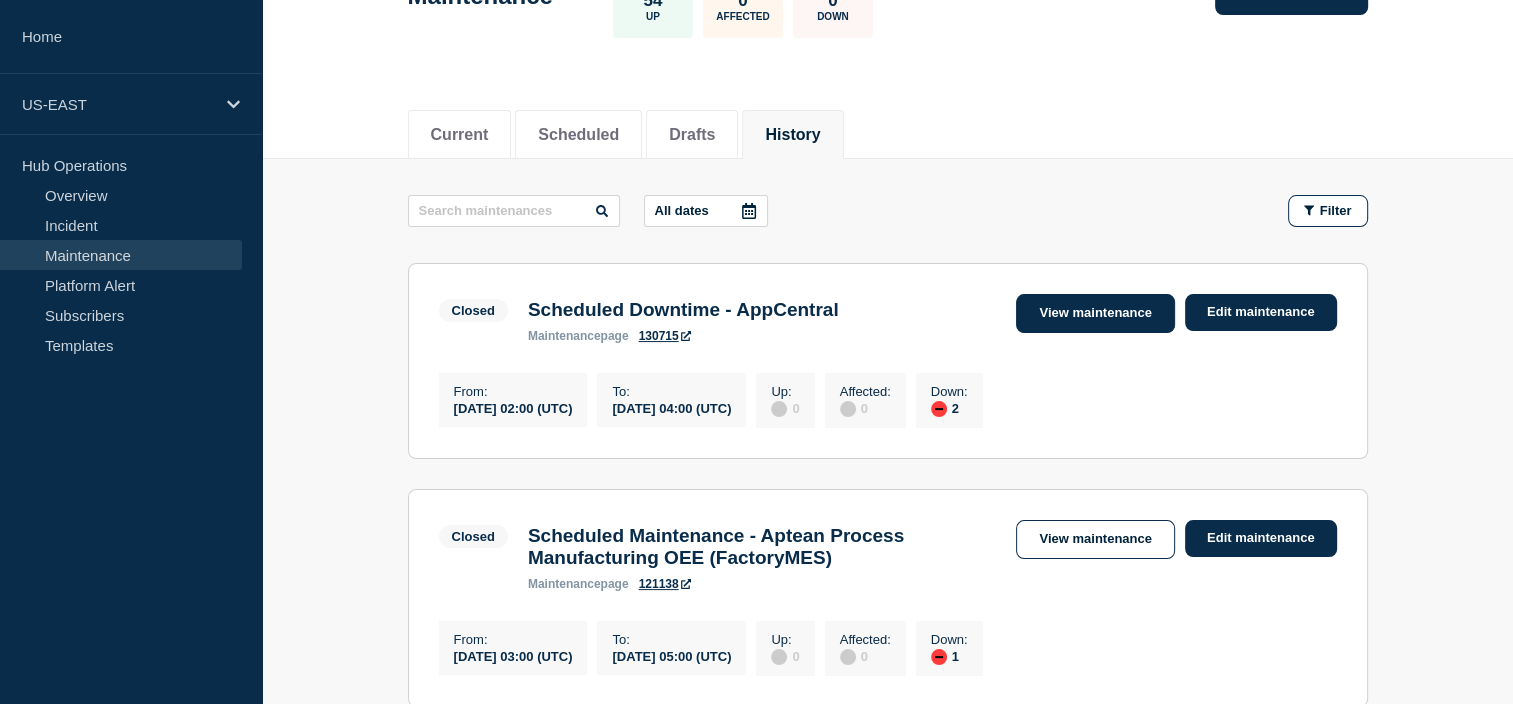 click on "View maintenance" at bounding box center [1095, 313] 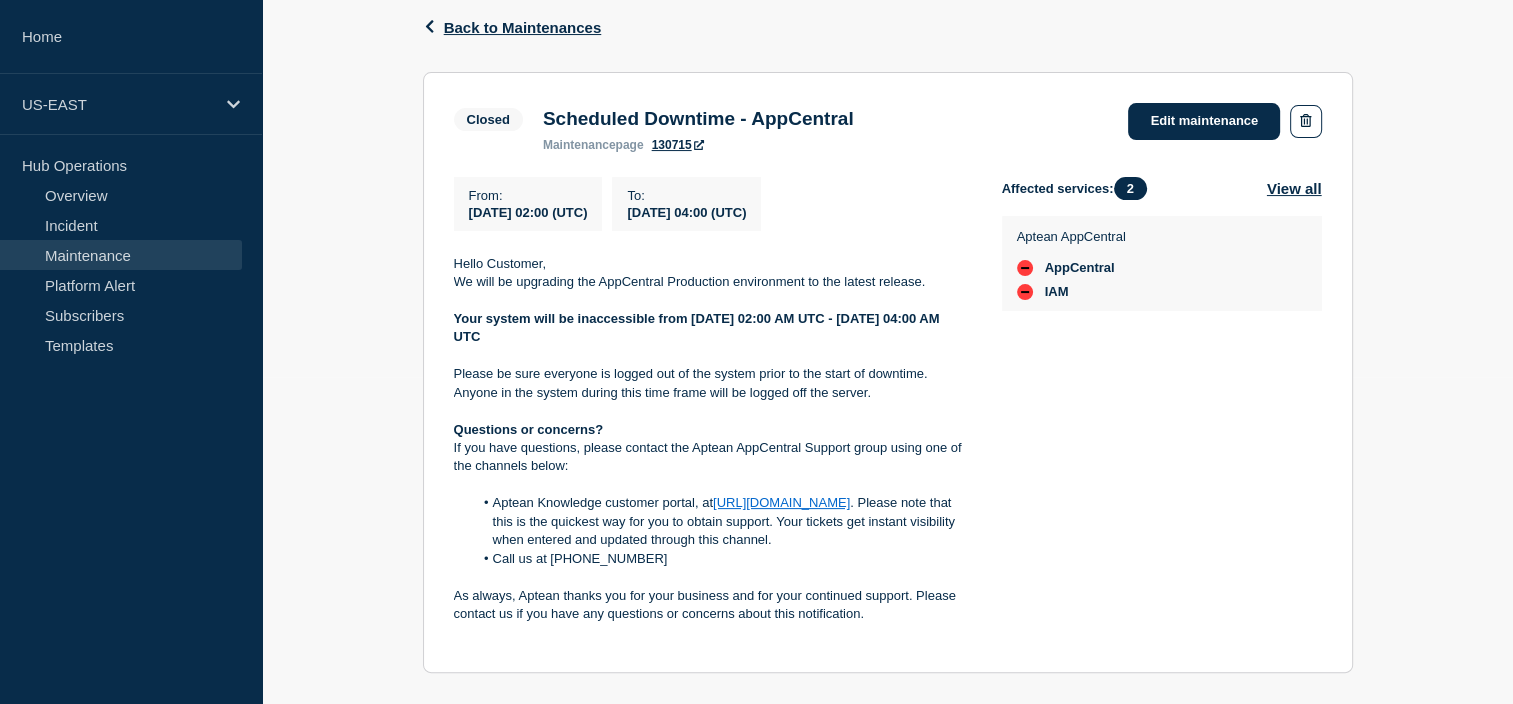 scroll, scrollTop: 326, scrollLeft: 0, axis: vertical 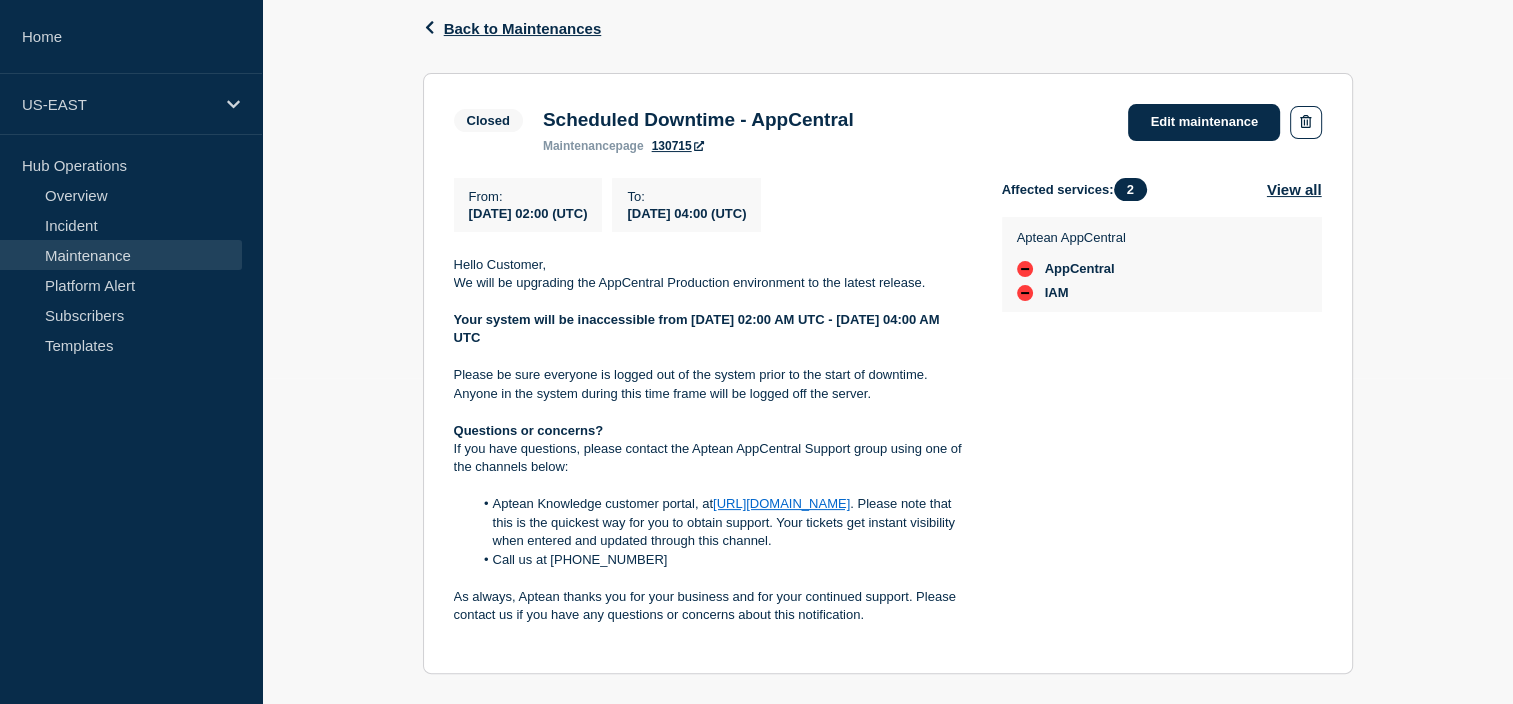 click on "130715" at bounding box center (678, 146) 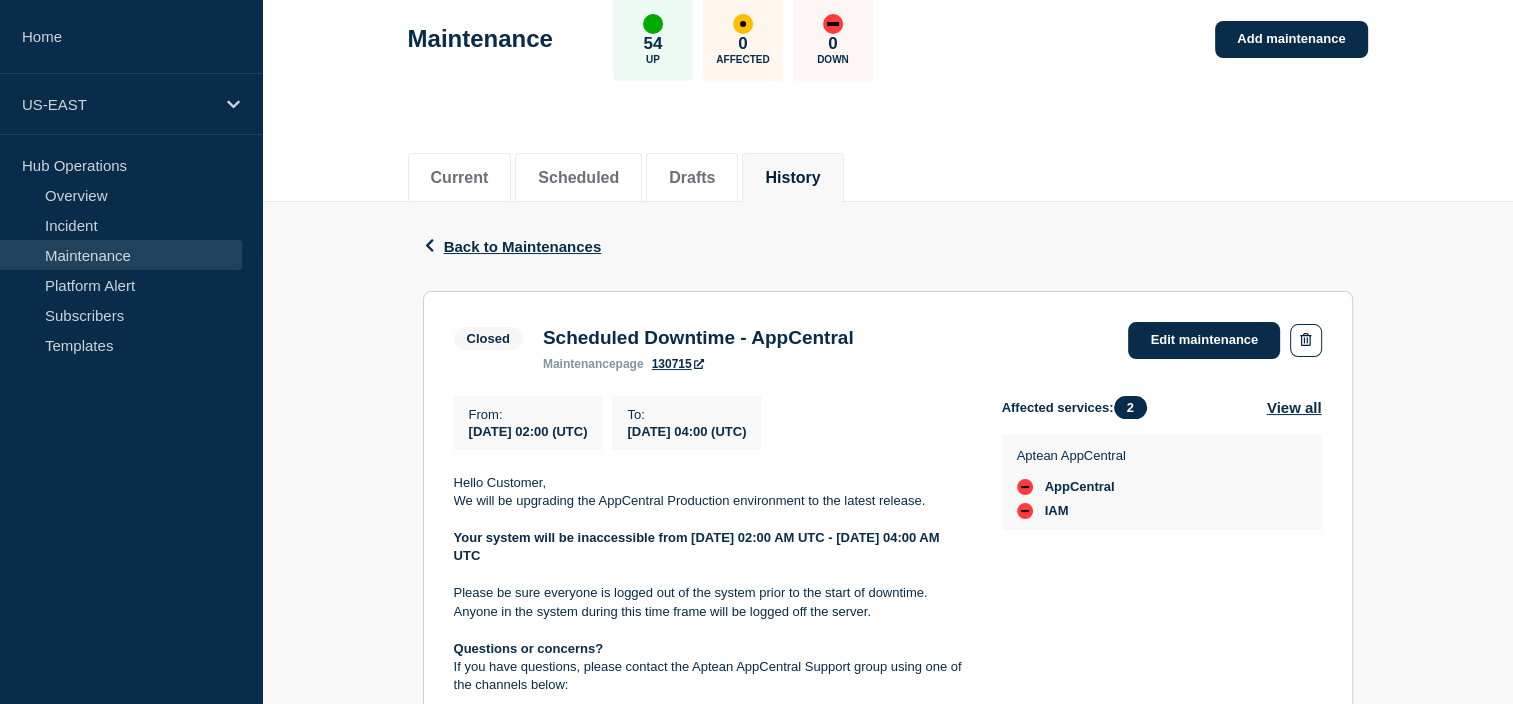 scroll, scrollTop: 105, scrollLeft: 0, axis: vertical 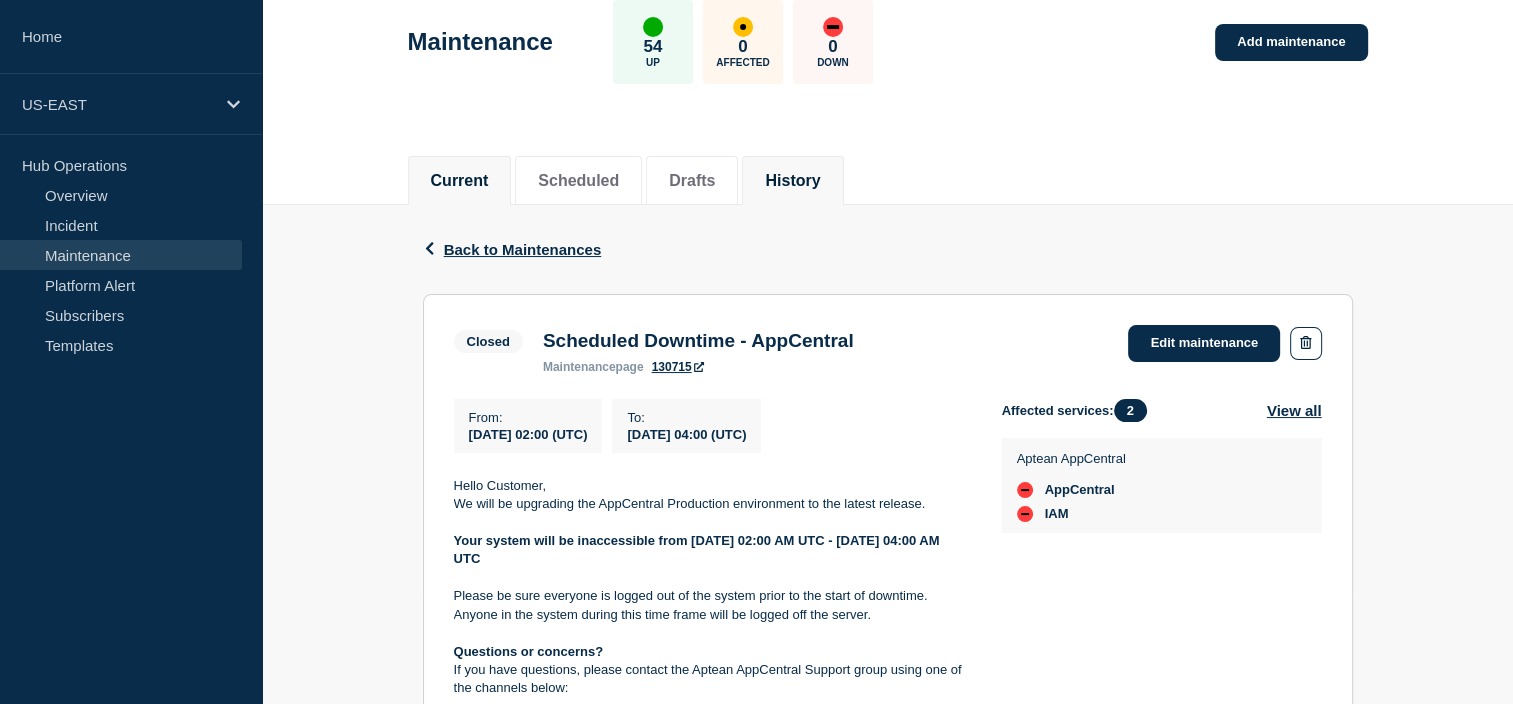 click on "Current" at bounding box center (460, 181) 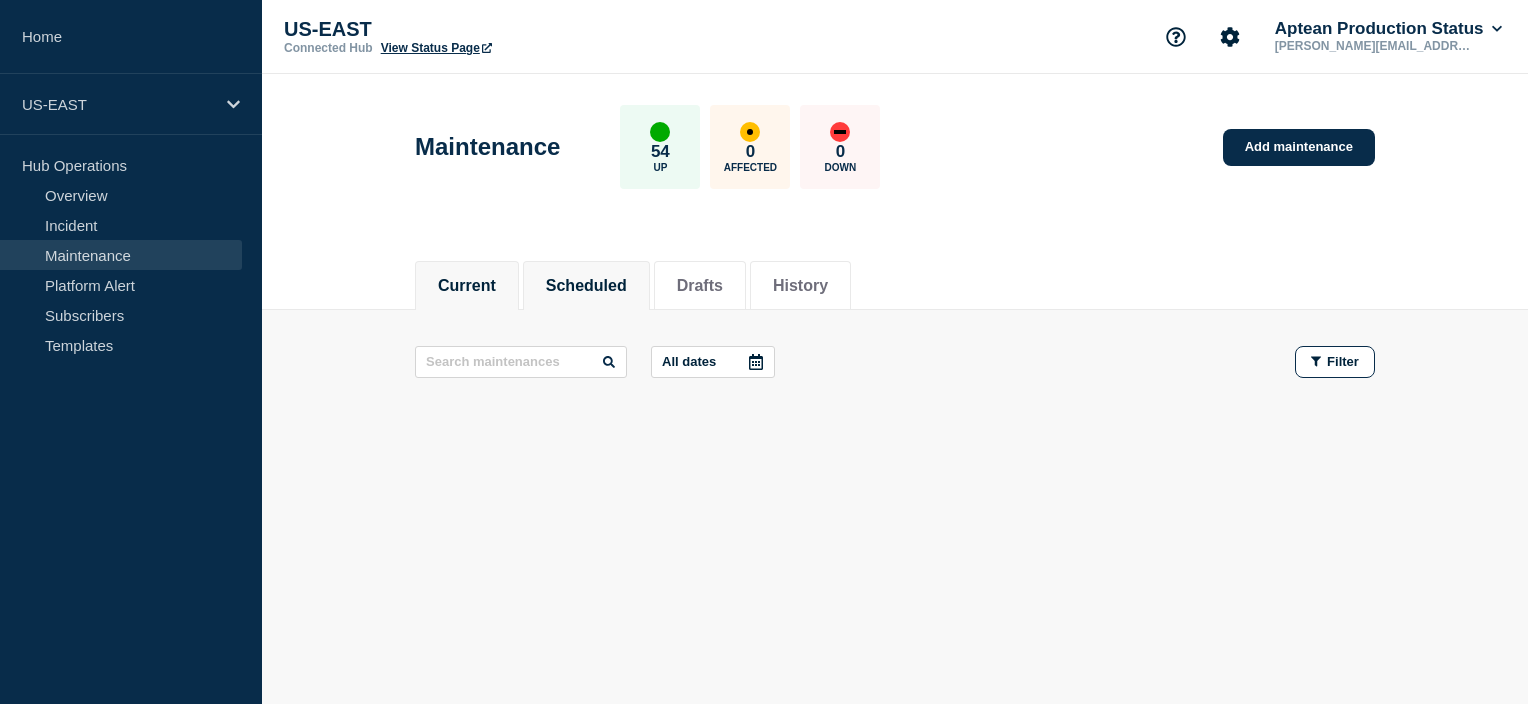 click on "Scheduled" at bounding box center [586, 286] 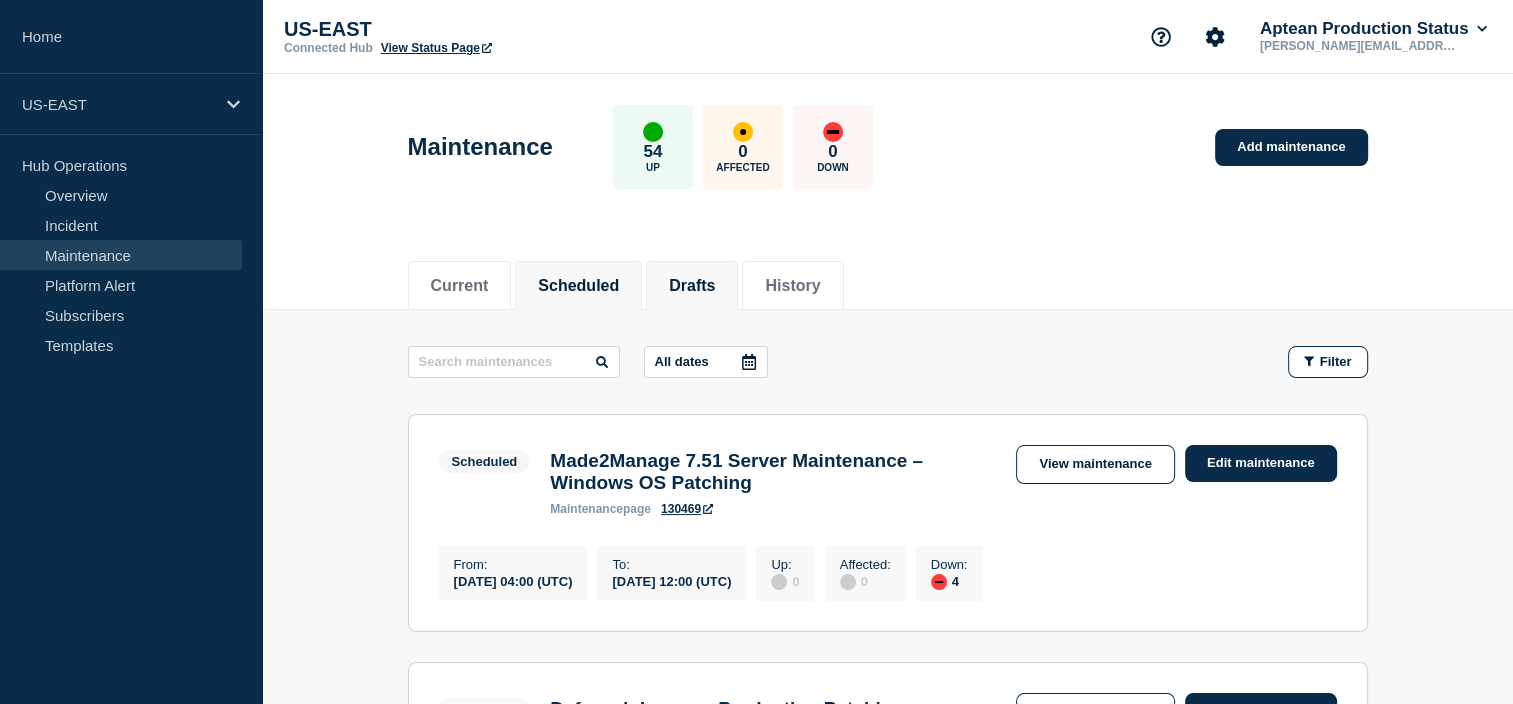 click on "Drafts" at bounding box center (692, 286) 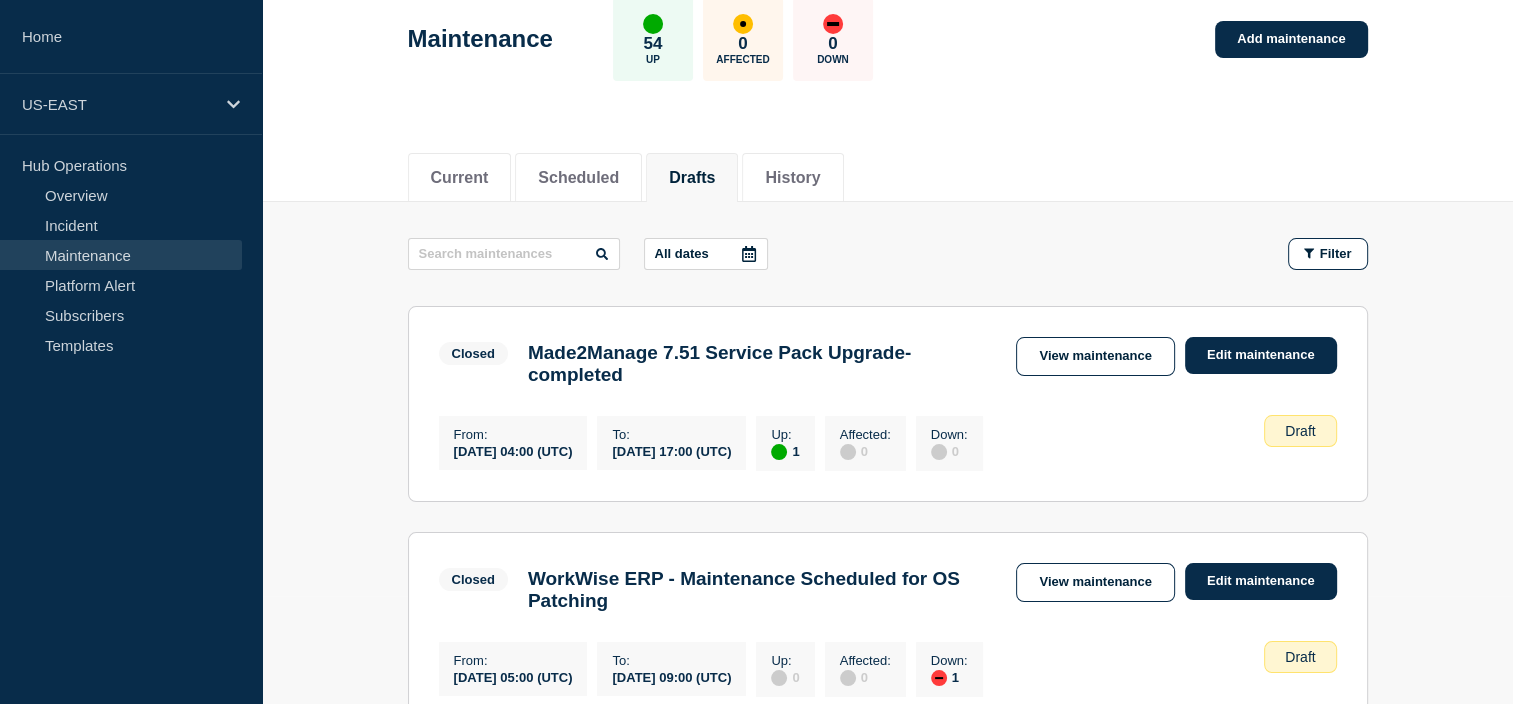 scroll, scrollTop: 0, scrollLeft: 0, axis: both 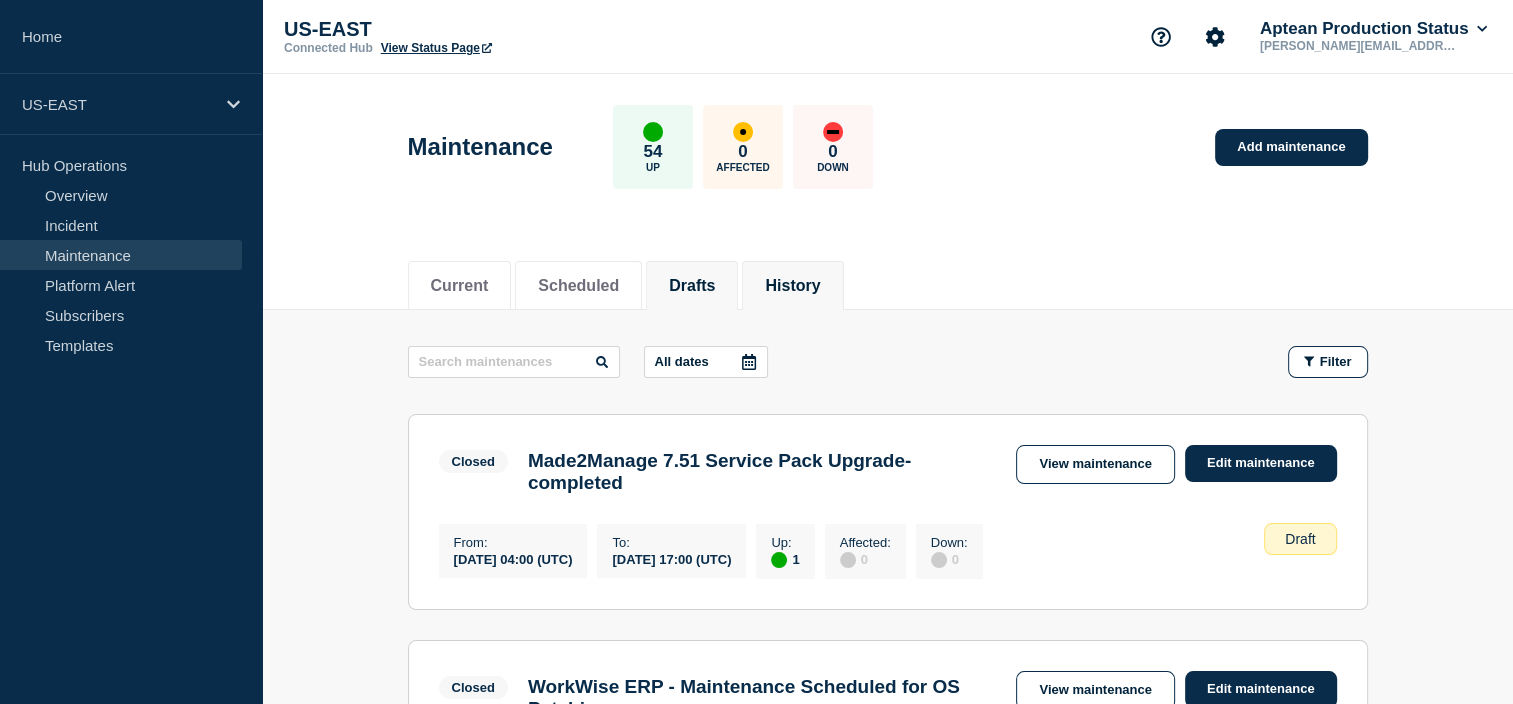 click on "History" at bounding box center (792, 286) 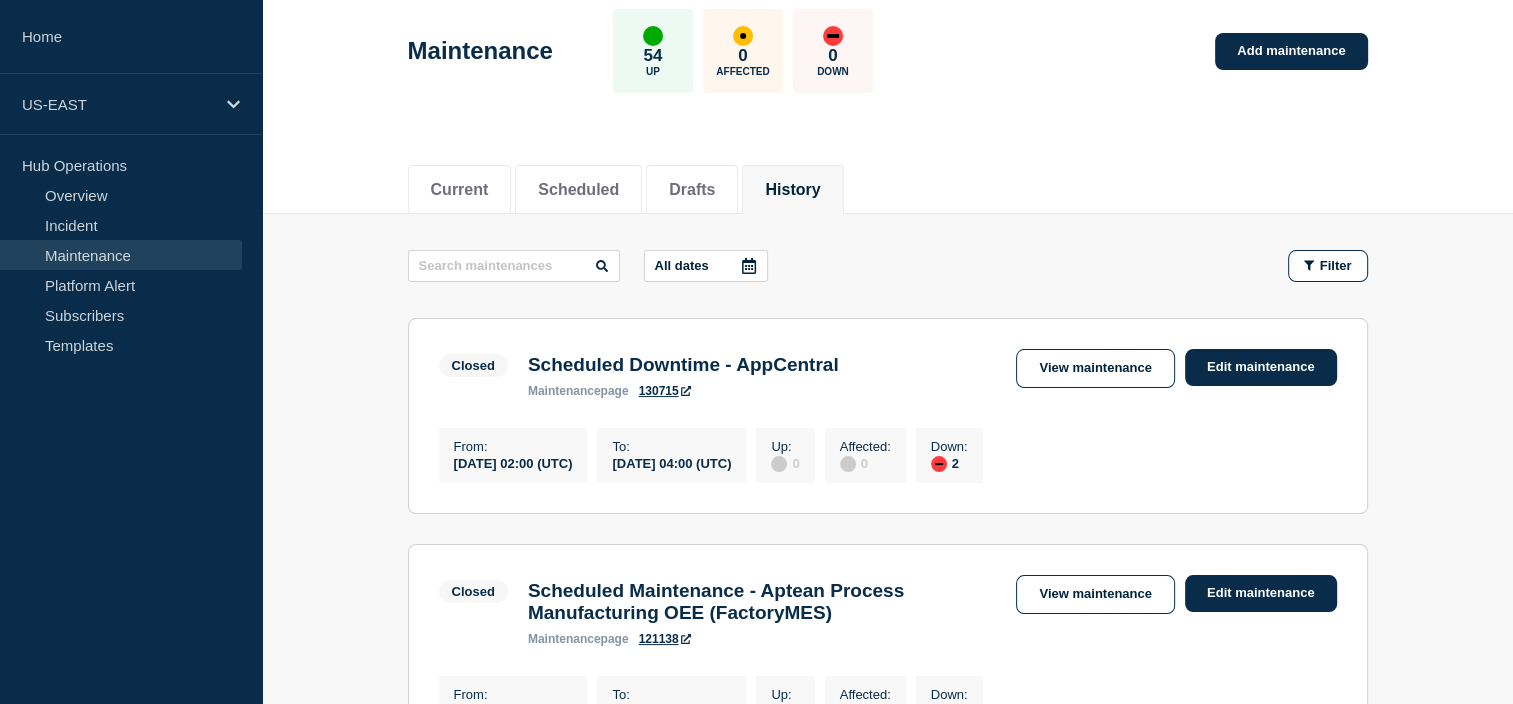scroll, scrollTop: 0, scrollLeft: 0, axis: both 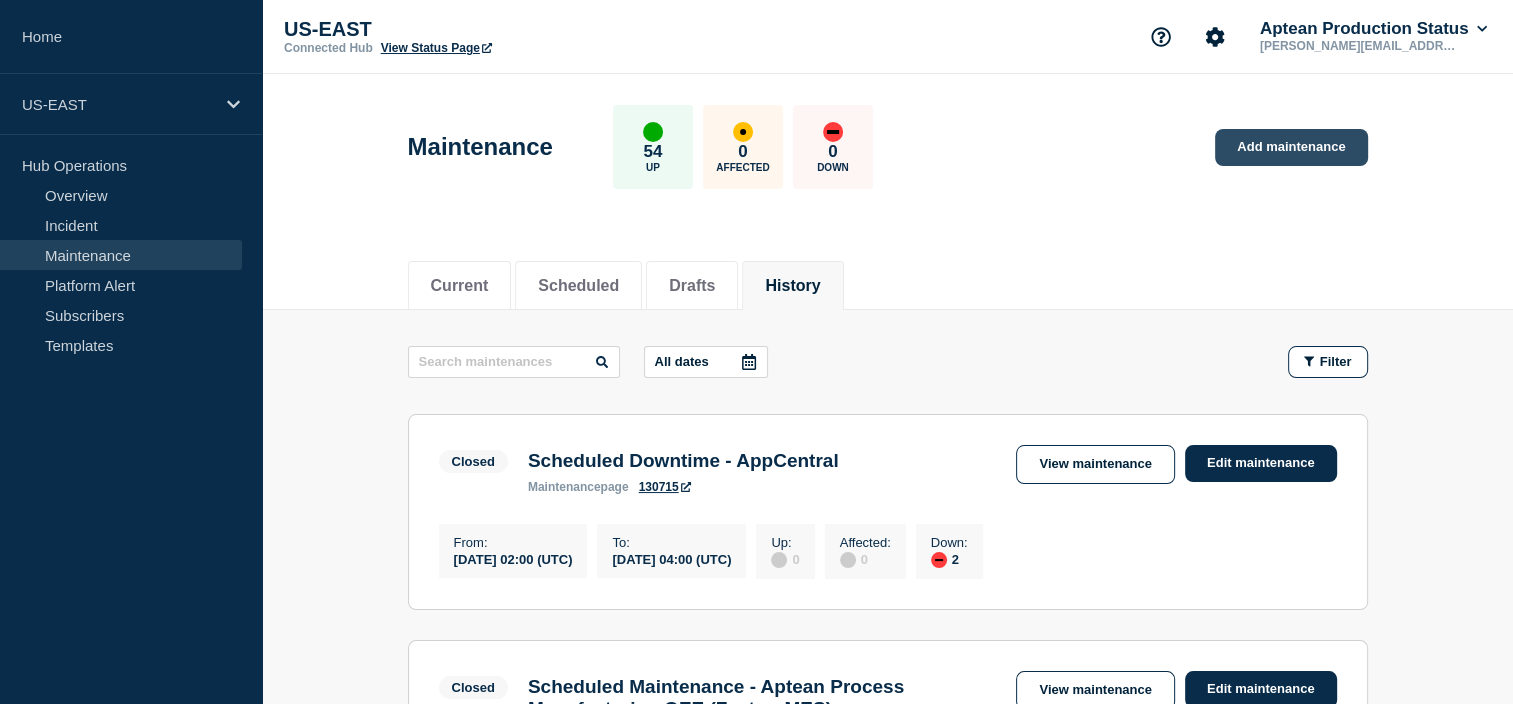 click on "Add maintenance" 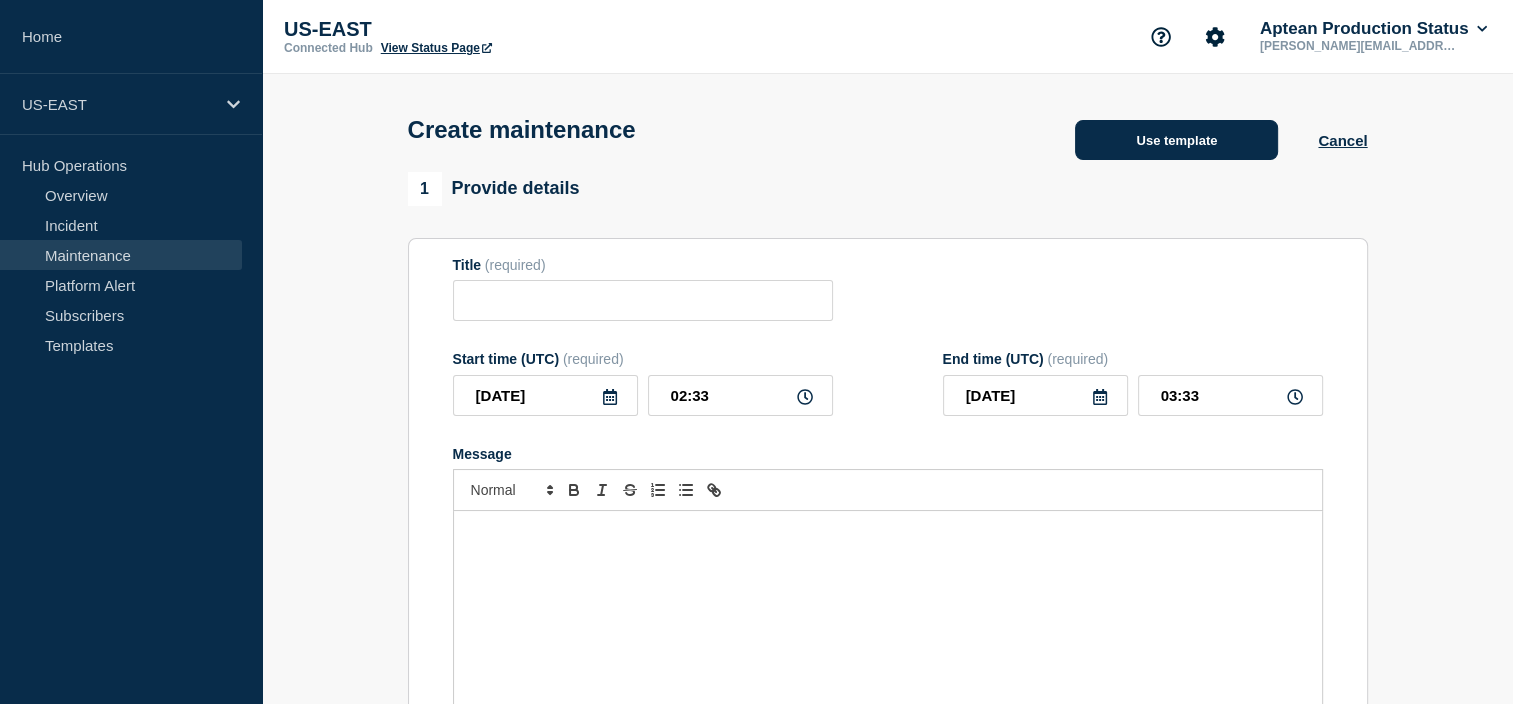 click on "Use template" at bounding box center [1176, 140] 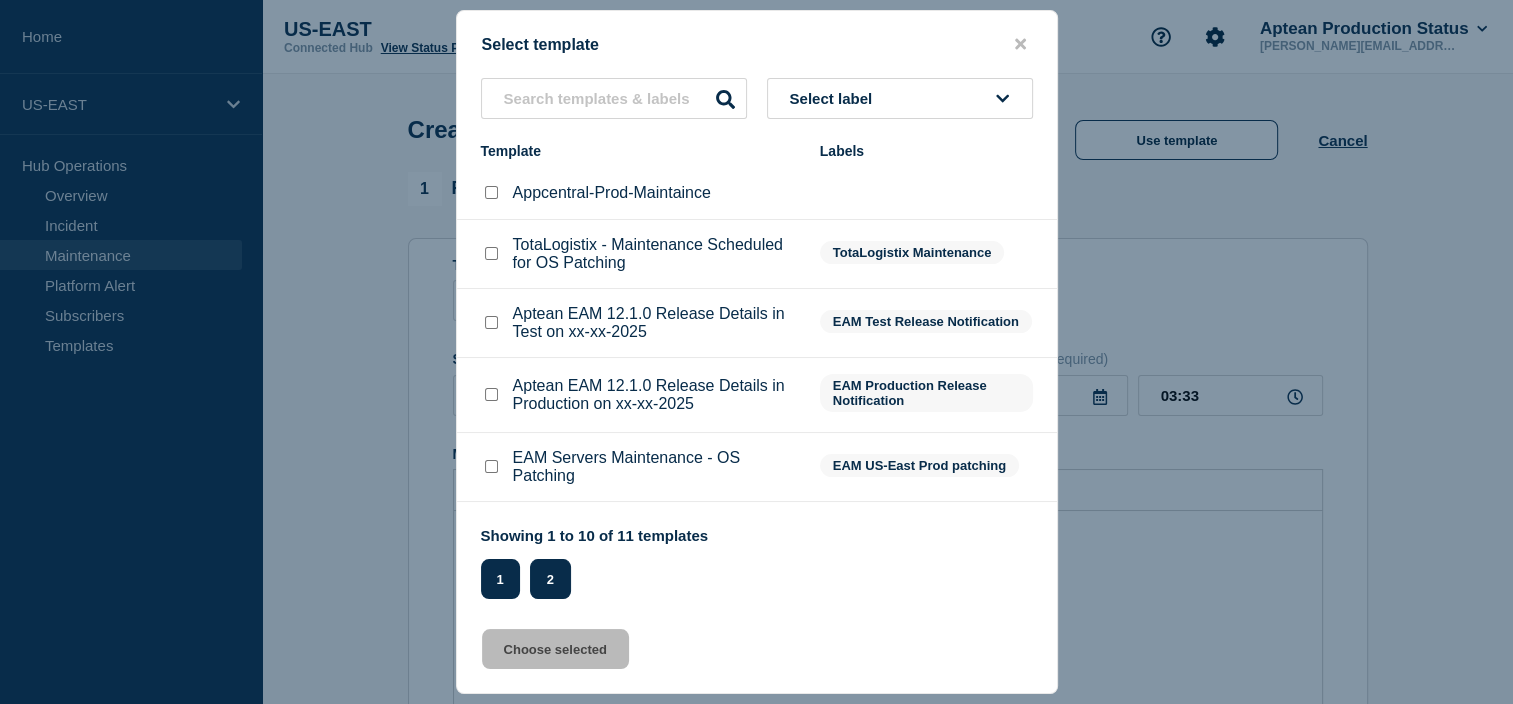 click on "2" at bounding box center (550, 579) 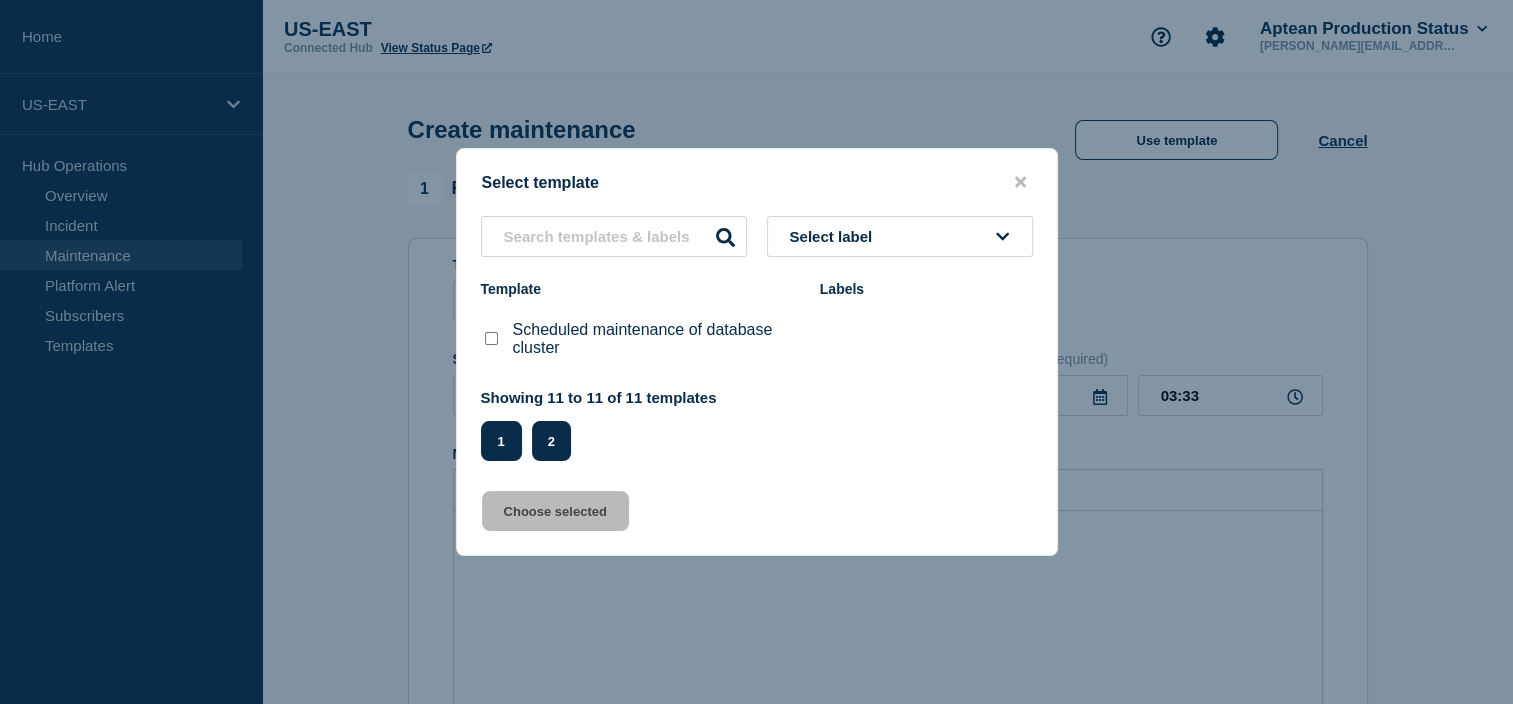 click on "1" at bounding box center [501, 441] 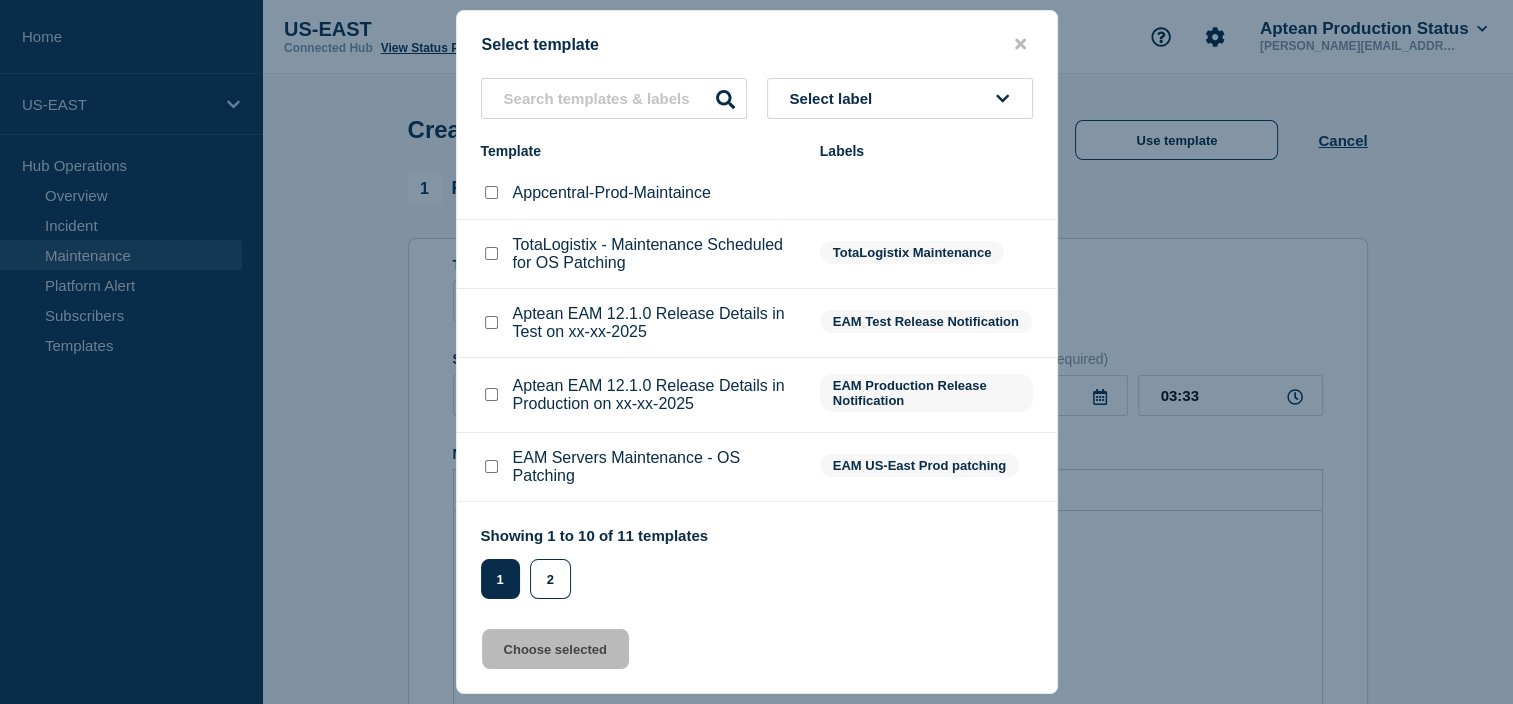 scroll, scrollTop: 323, scrollLeft: 0, axis: vertical 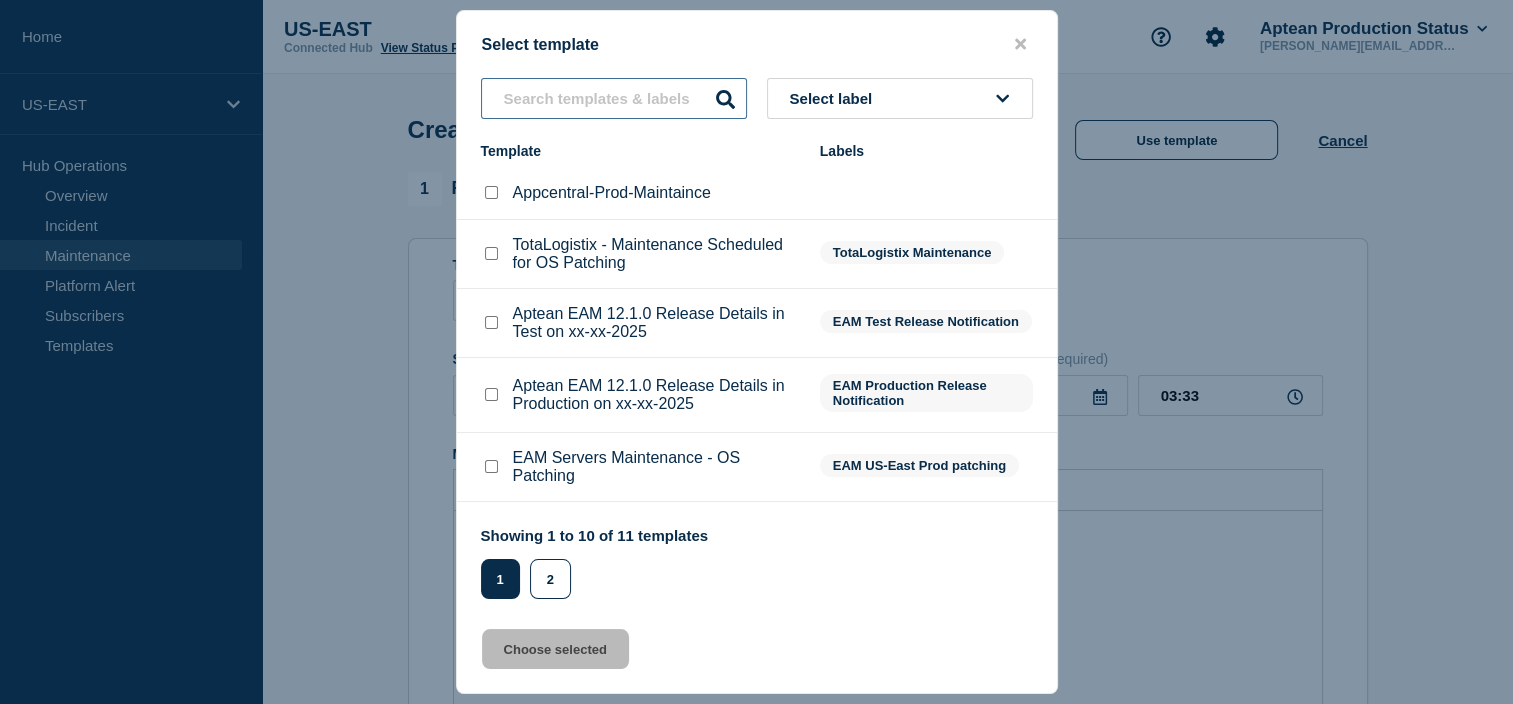 click at bounding box center (614, 98) 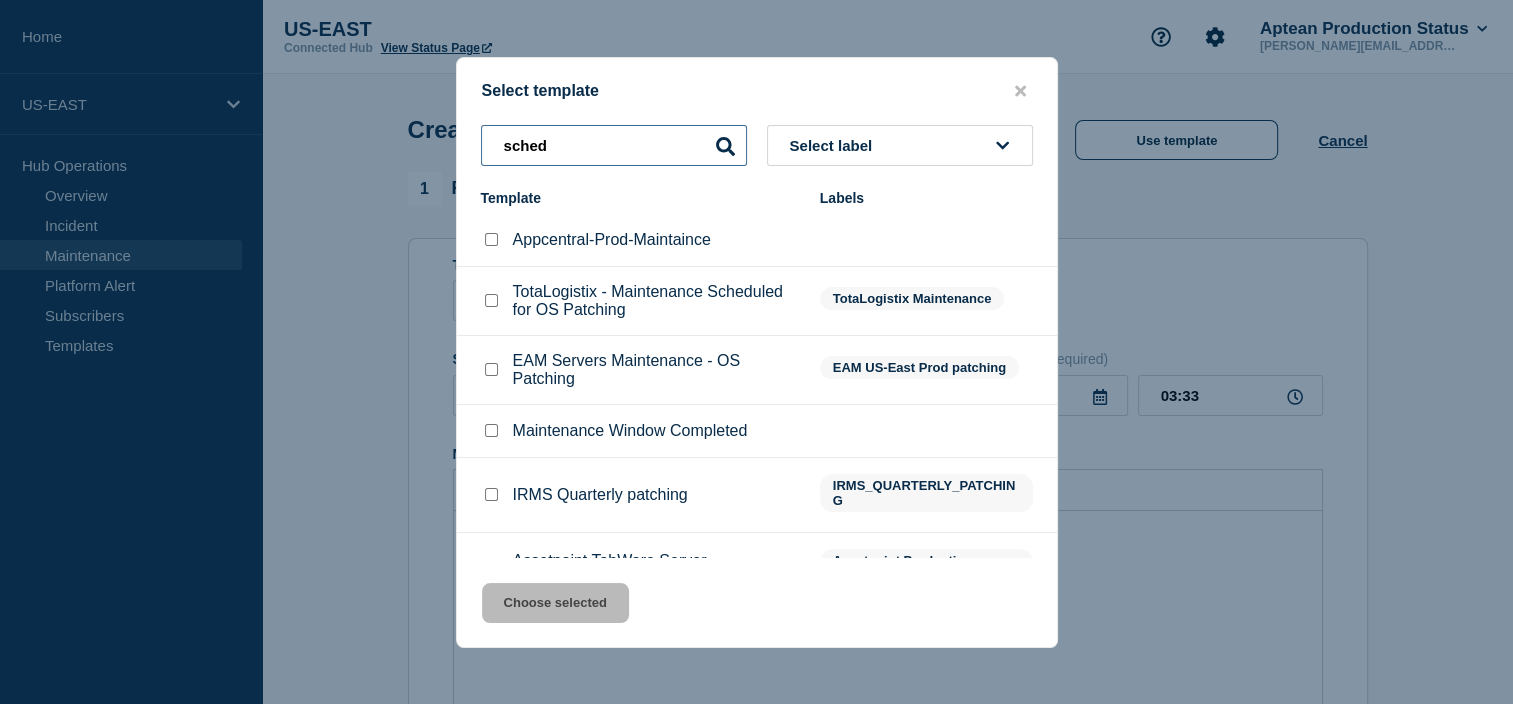 scroll, scrollTop: 120, scrollLeft: 0, axis: vertical 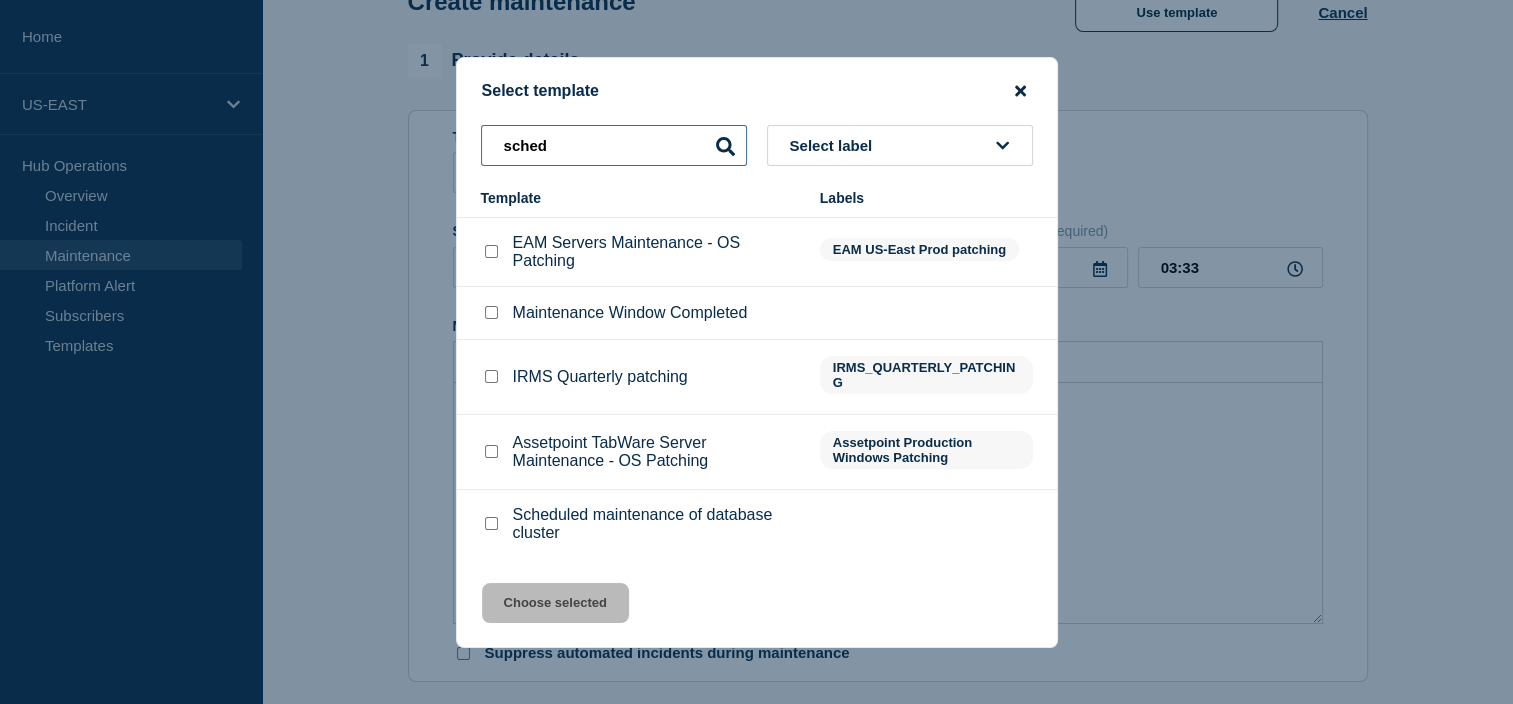 type on "sched" 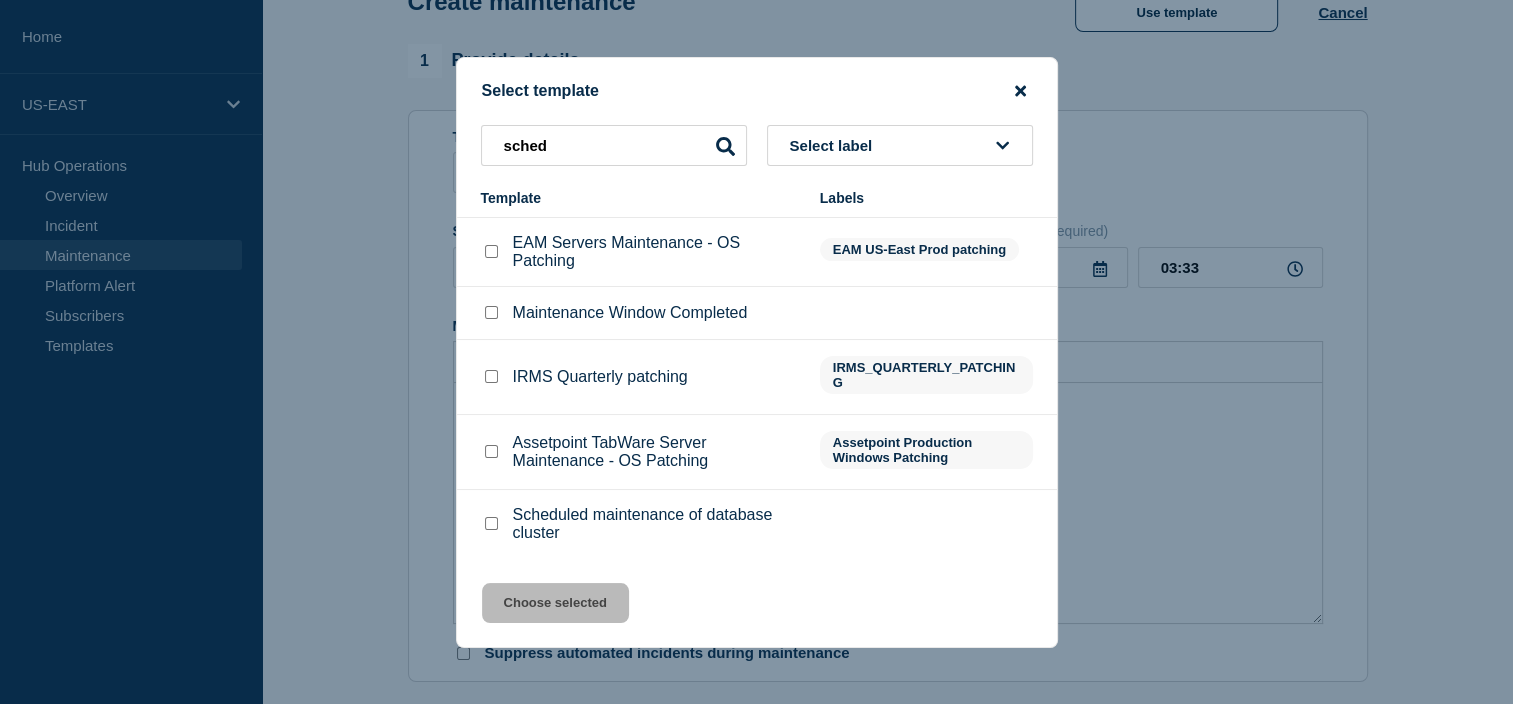 click 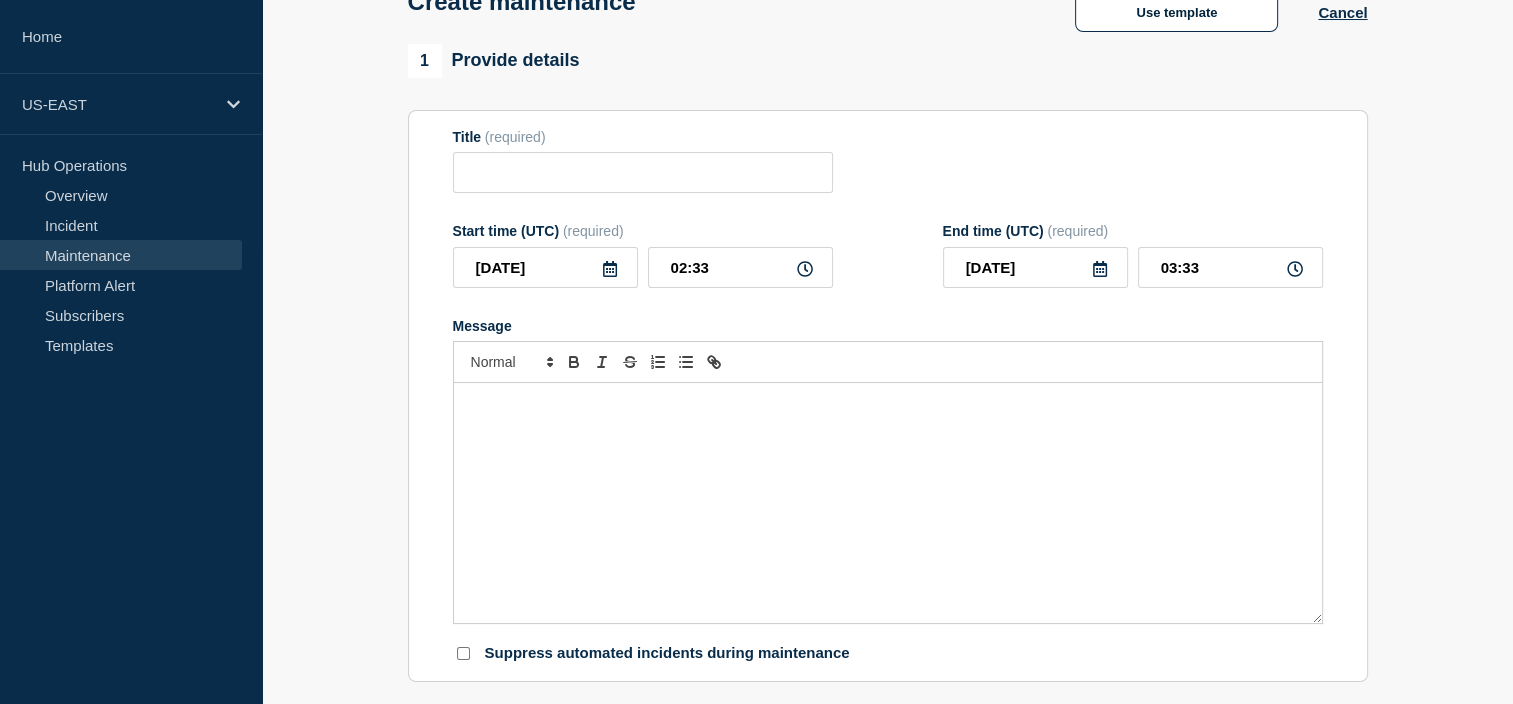 click on "Title  (required) Start time (UTC)  (required) [DATE] 02:33 End time (UTC)  (required) [DATE] 03:33 Message  Suppress automated incidents during maintenance" 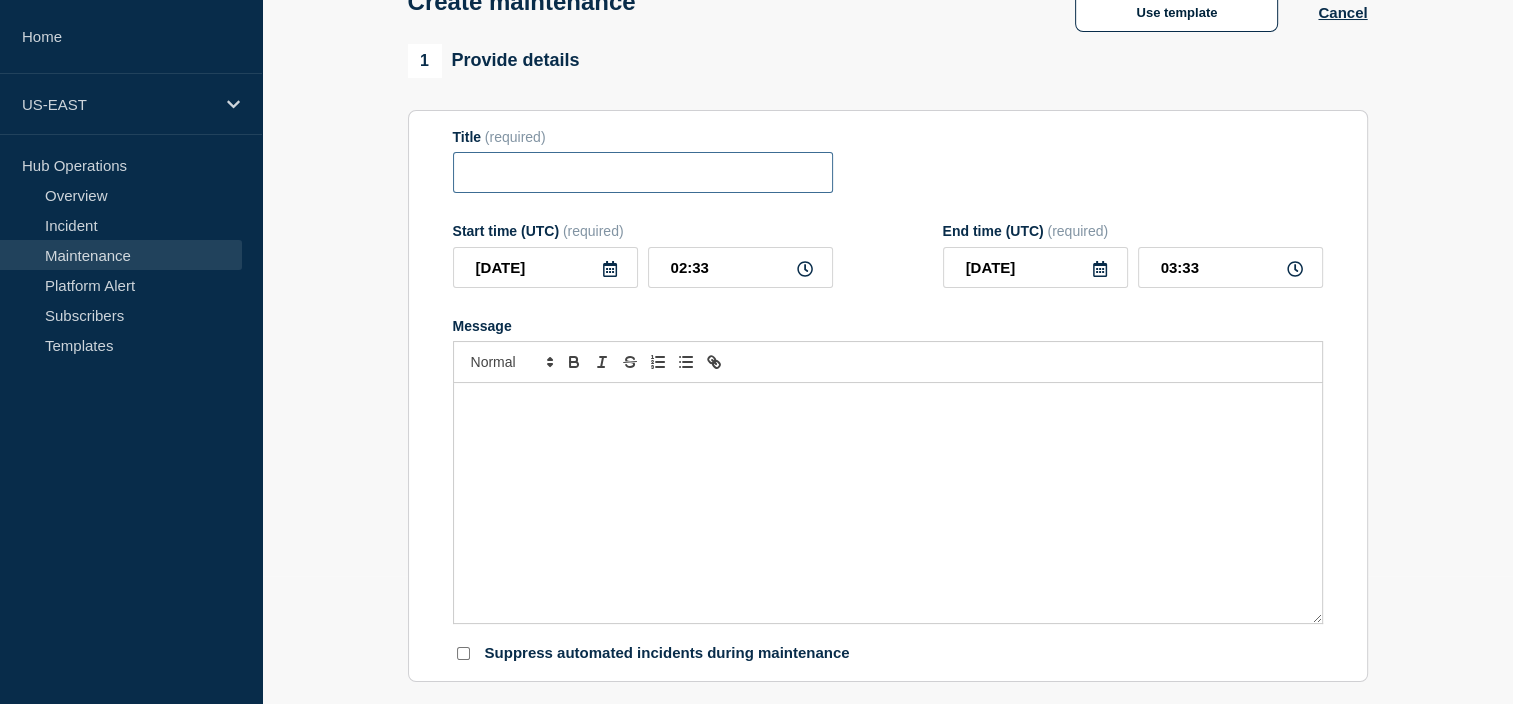click at bounding box center [643, 172] 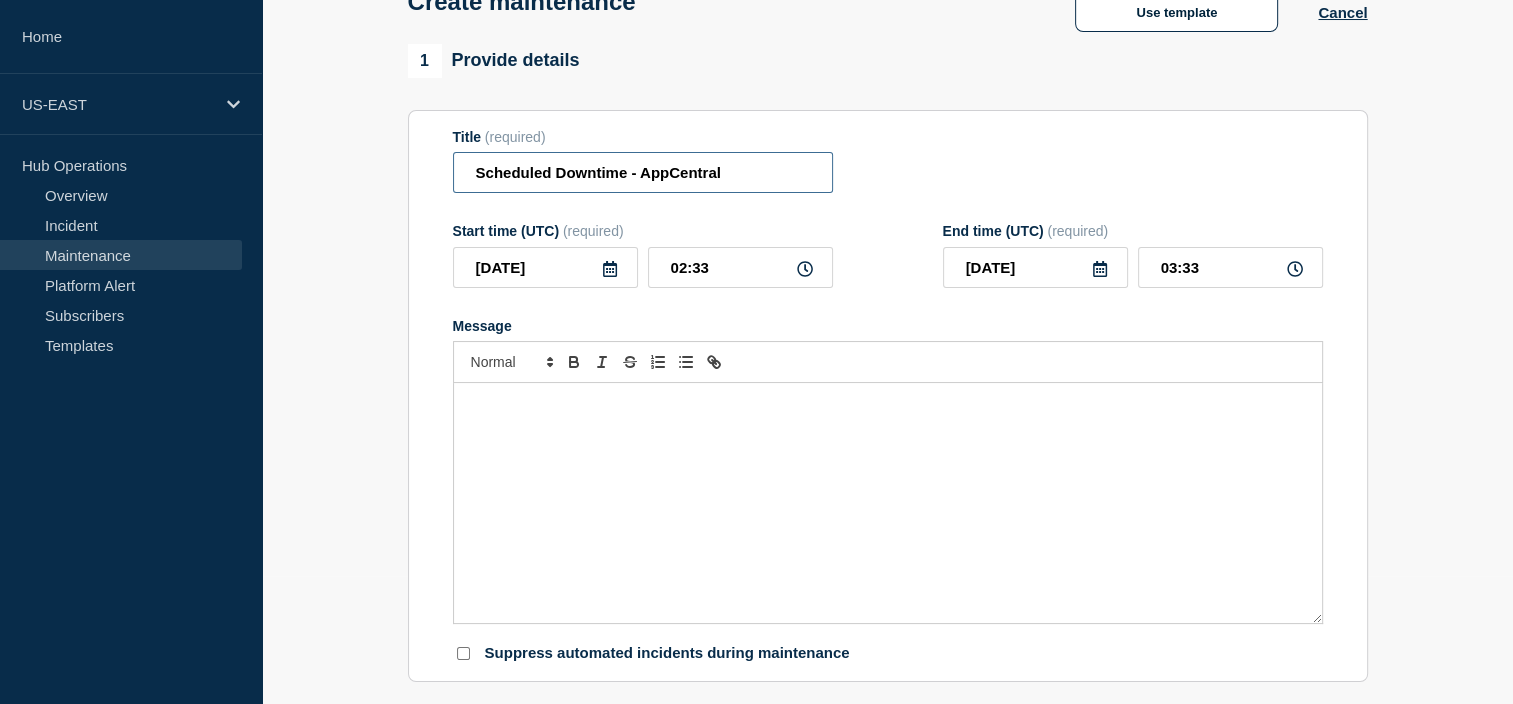 click on "Scheduled Downtime - AppCentral" at bounding box center [643, 172] 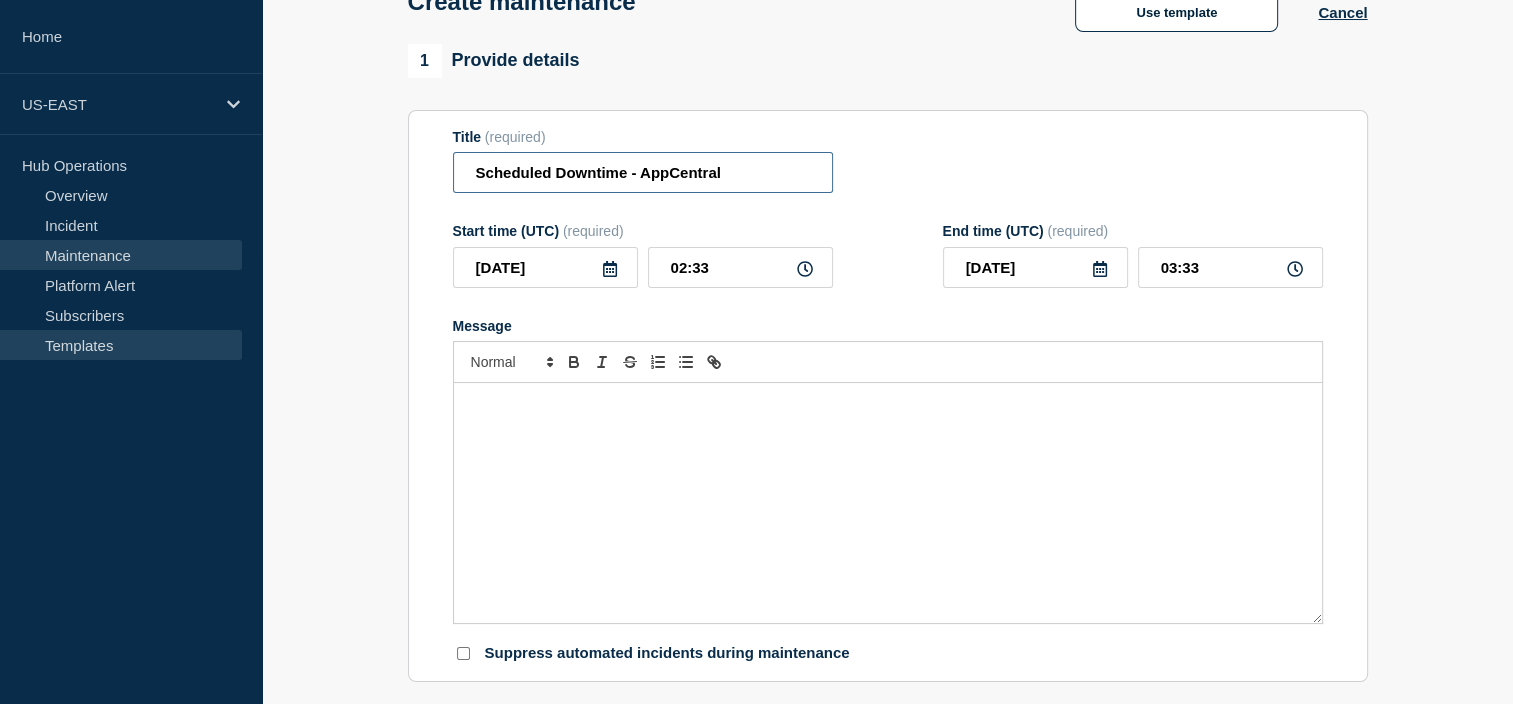type on "Scheduled Downtime - AppCentral" 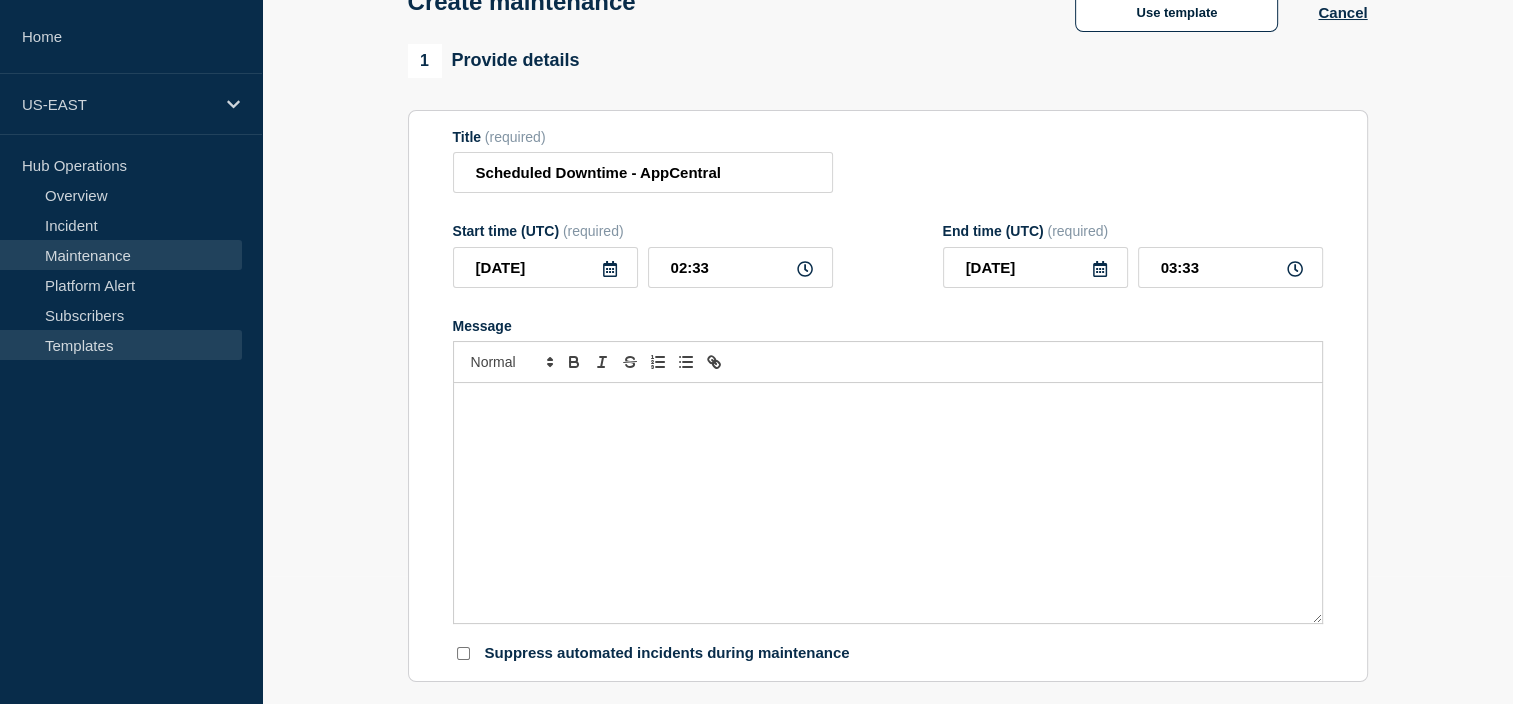 click on "Templates" at bounding box center (121, 345) 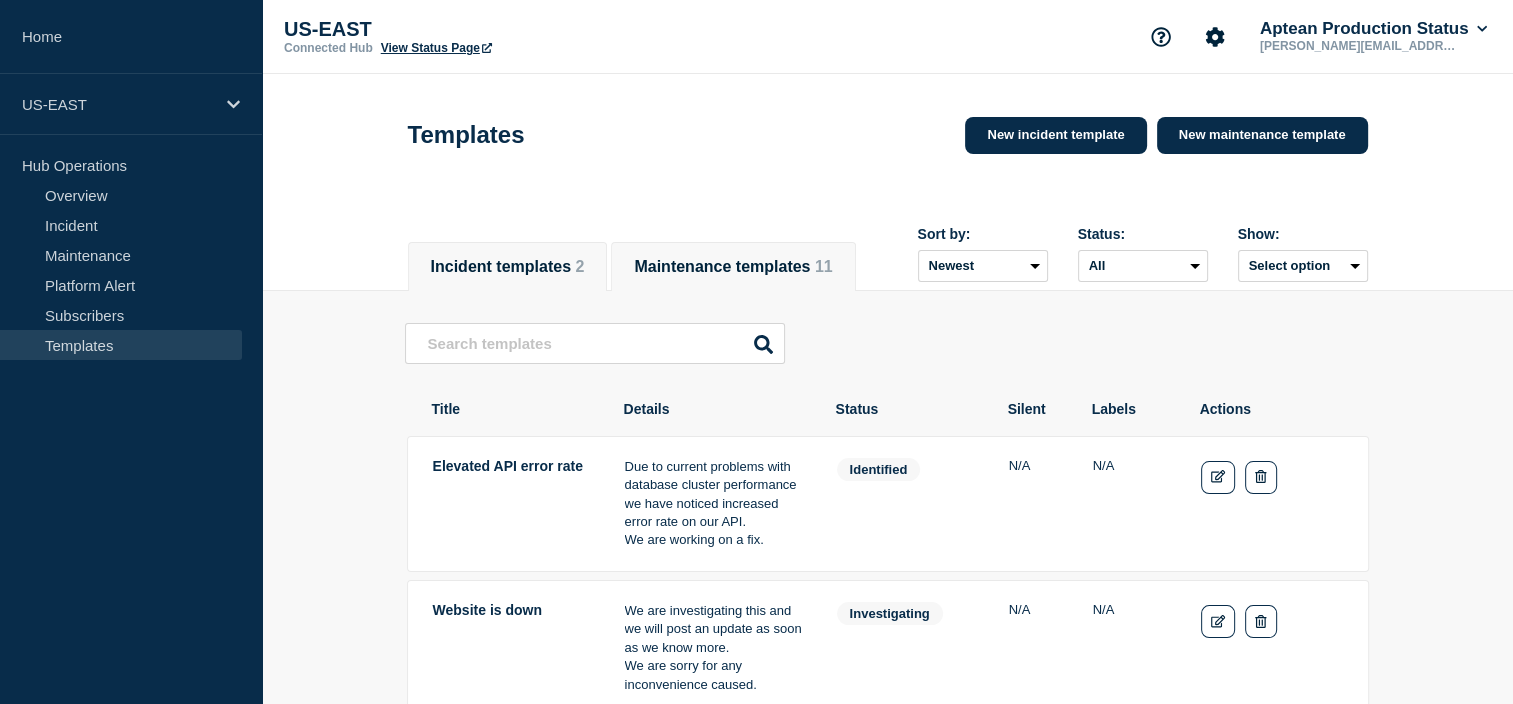 click on "Maintenance templates    11" at bounding box center (733, 267) 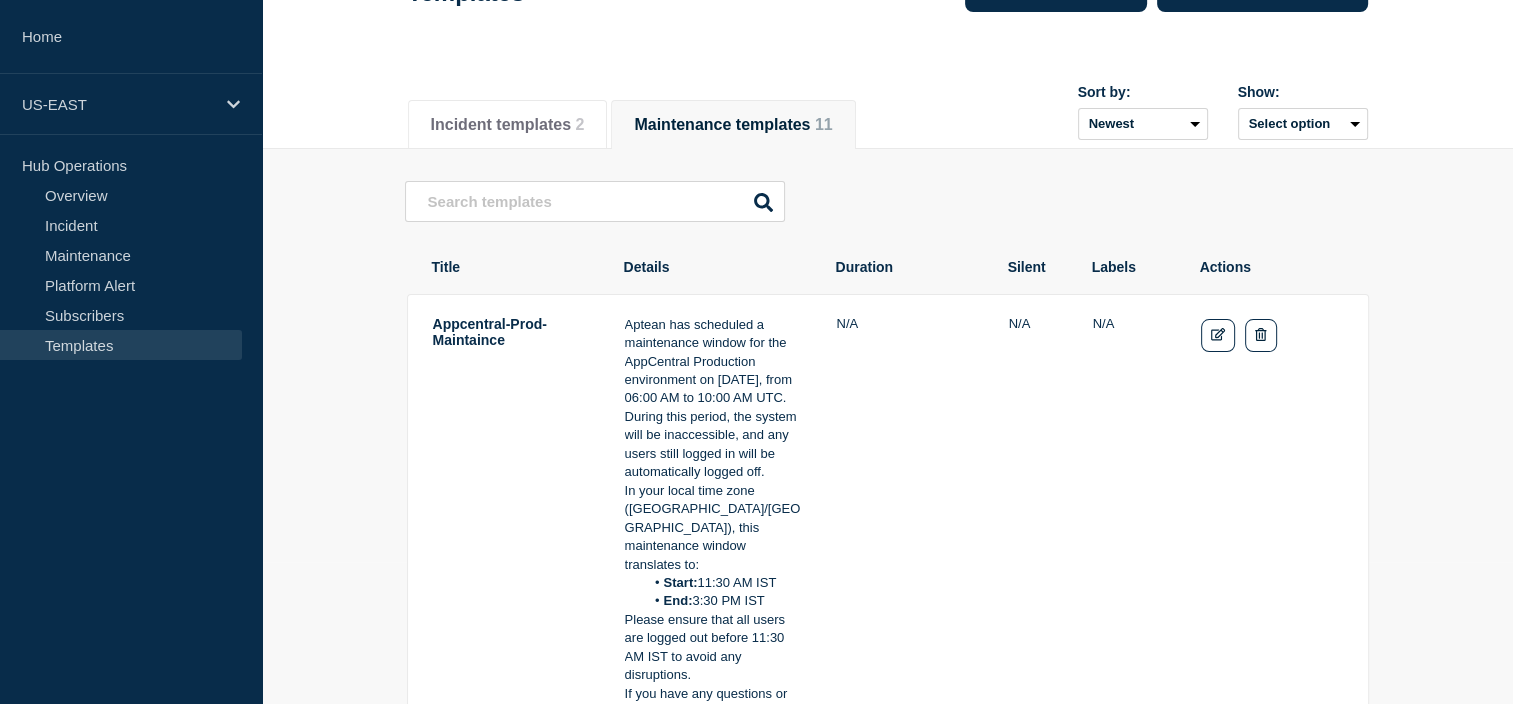 scroll, scrollTop: 122, scrollLeft: 0, axis: vertical 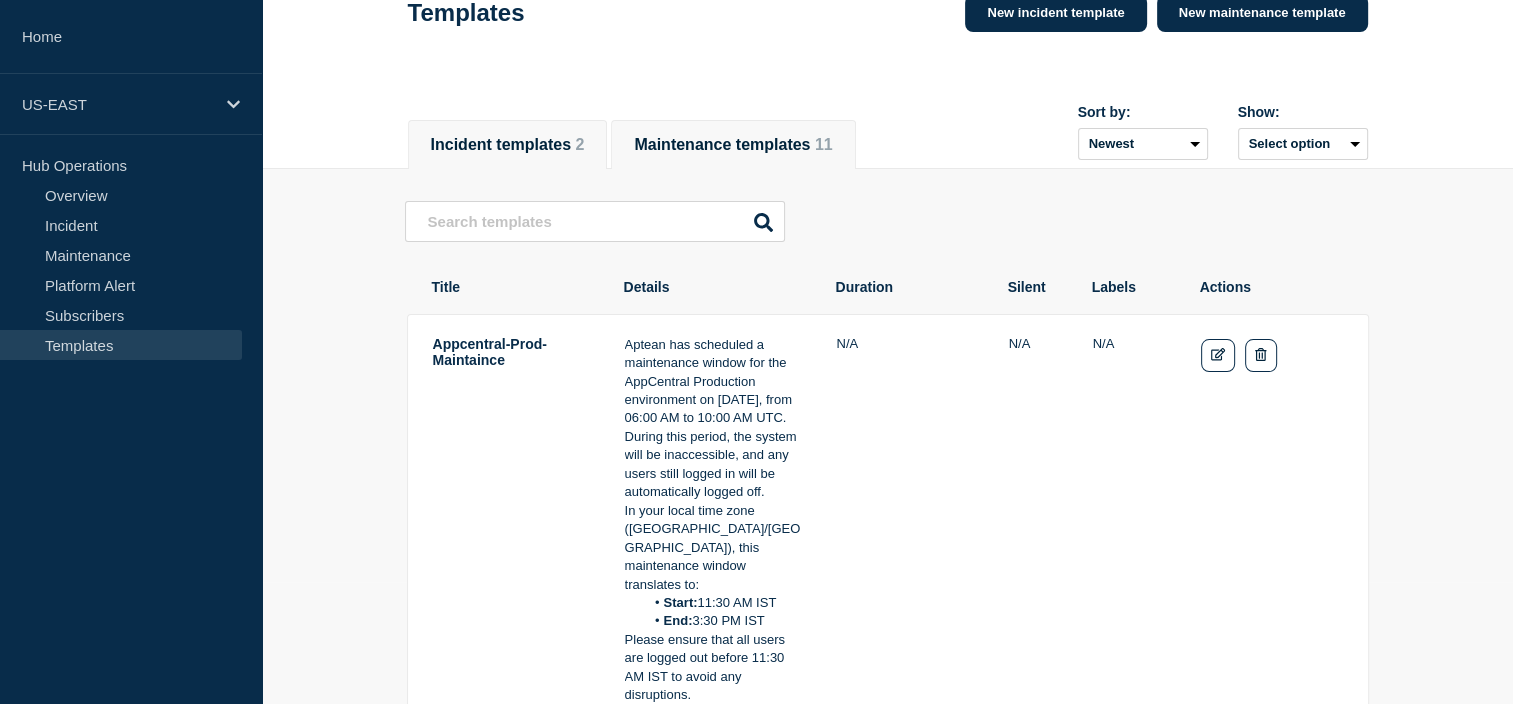 click on "Incident templates    2" at bounding box center [508, 145] 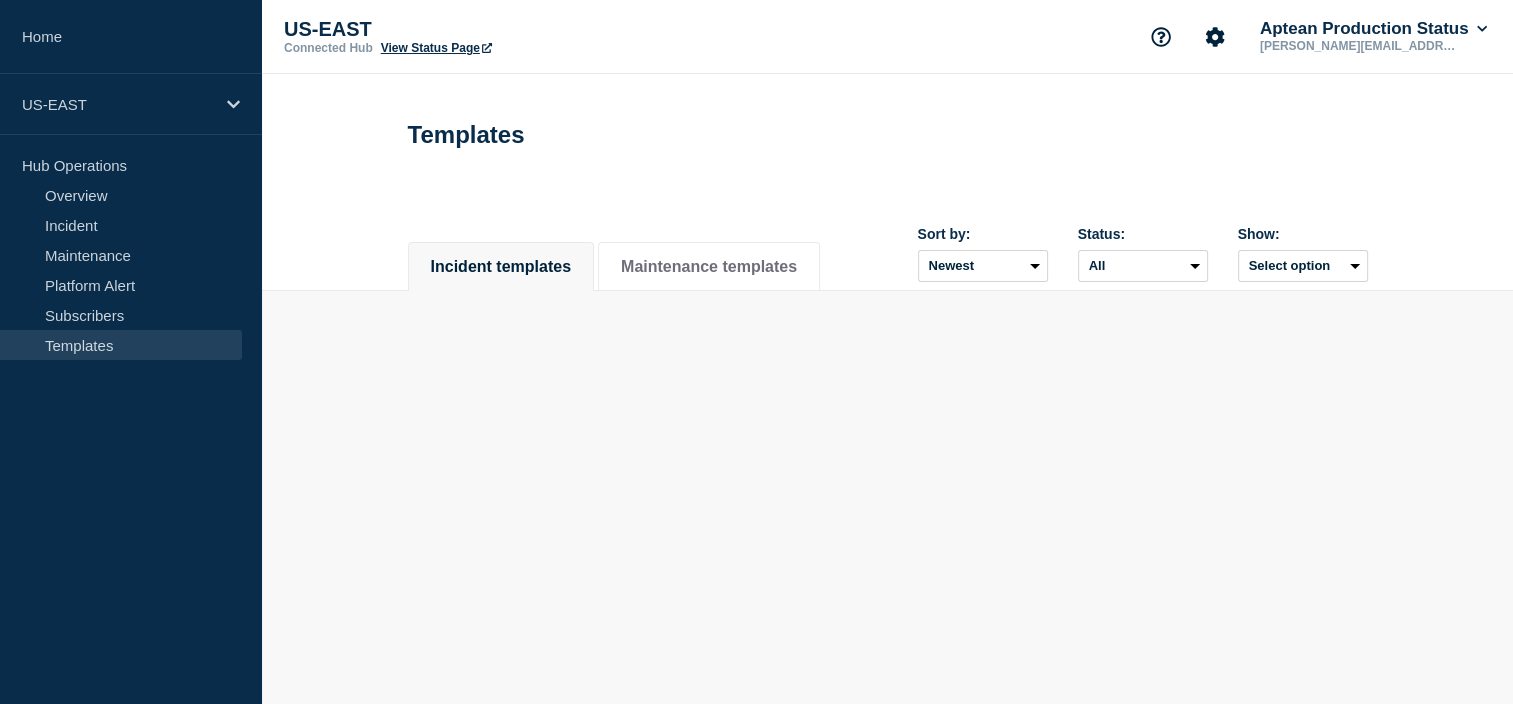 scroll, scrollTop: 0, scrollLeft: 0, axis: both 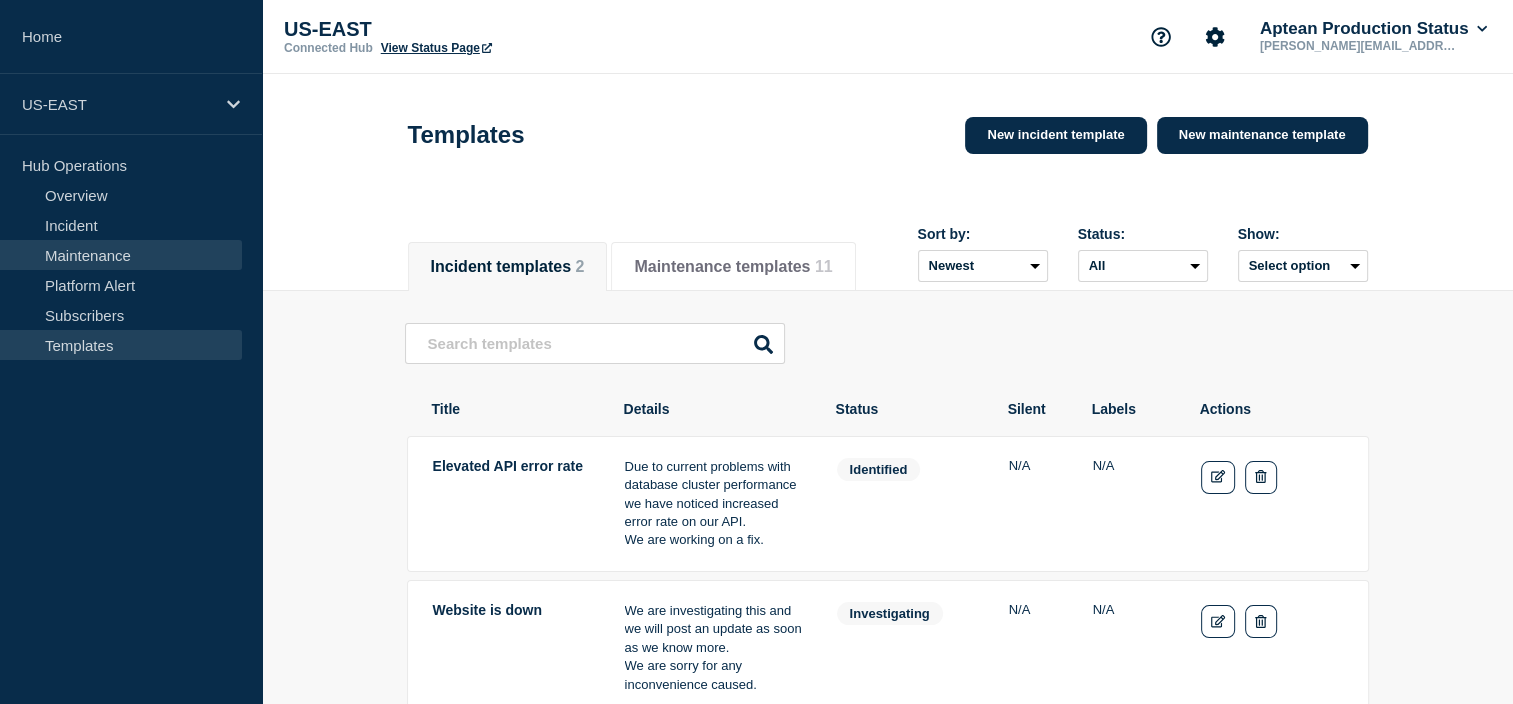 click on "Maintenance" at bounding box center [121, 255] 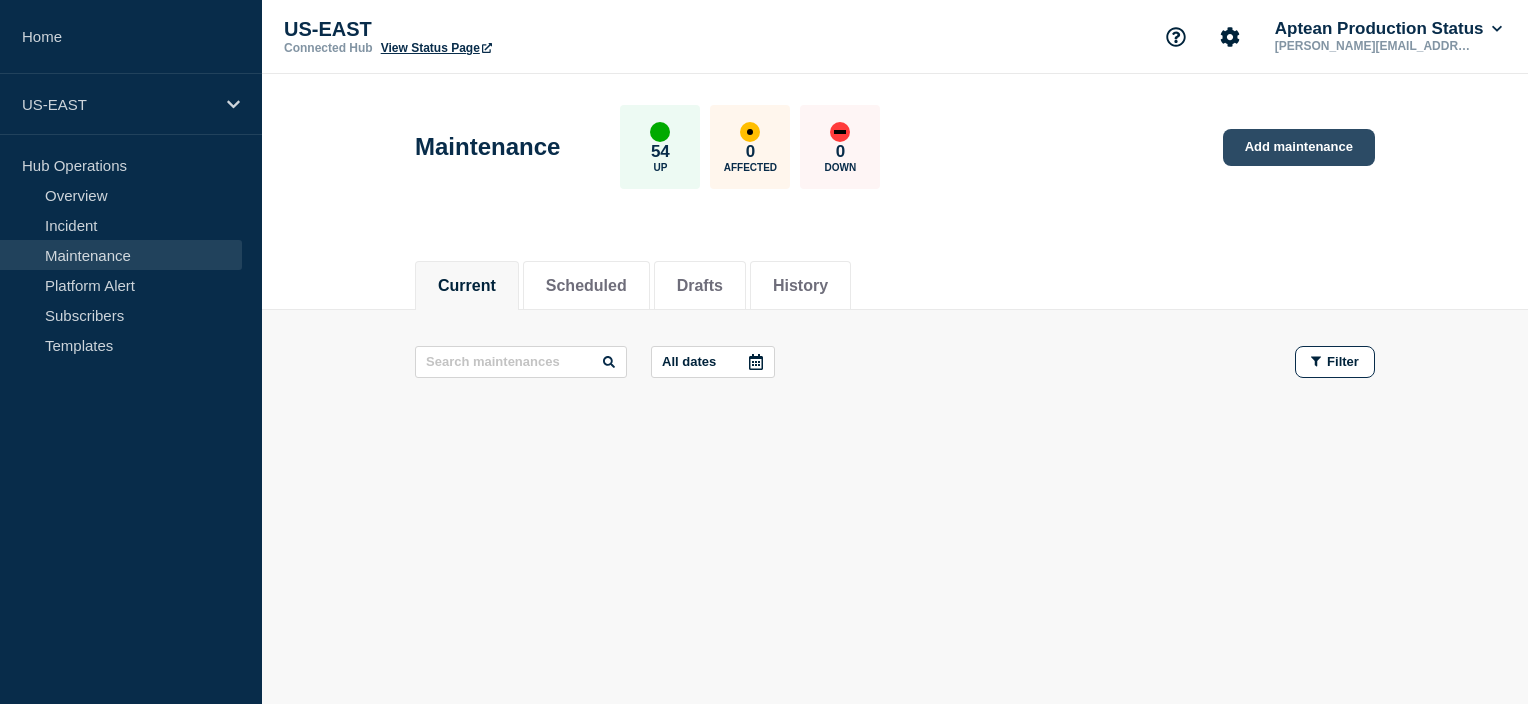 click on "Add maintenance" 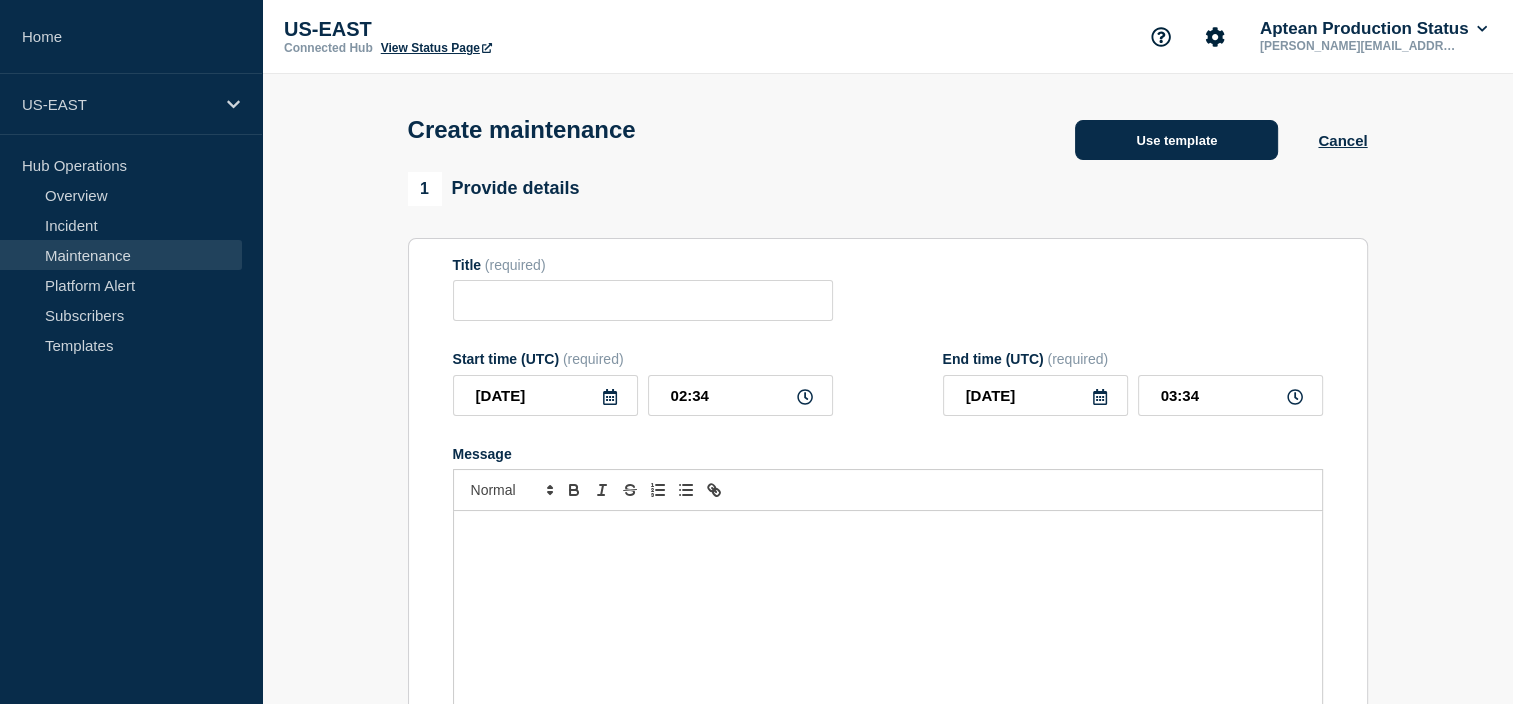 click on "Use template" at bounding box center (1176, 140) 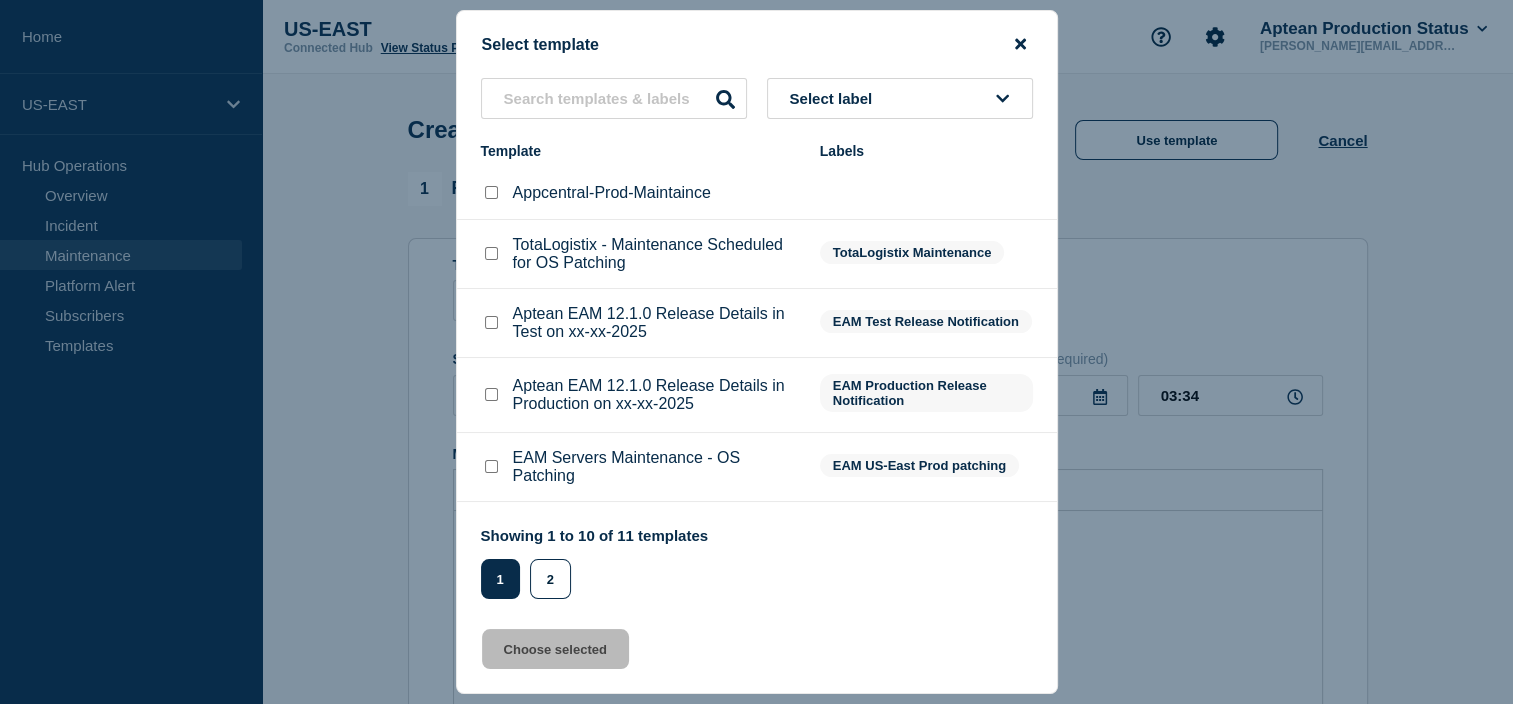 click 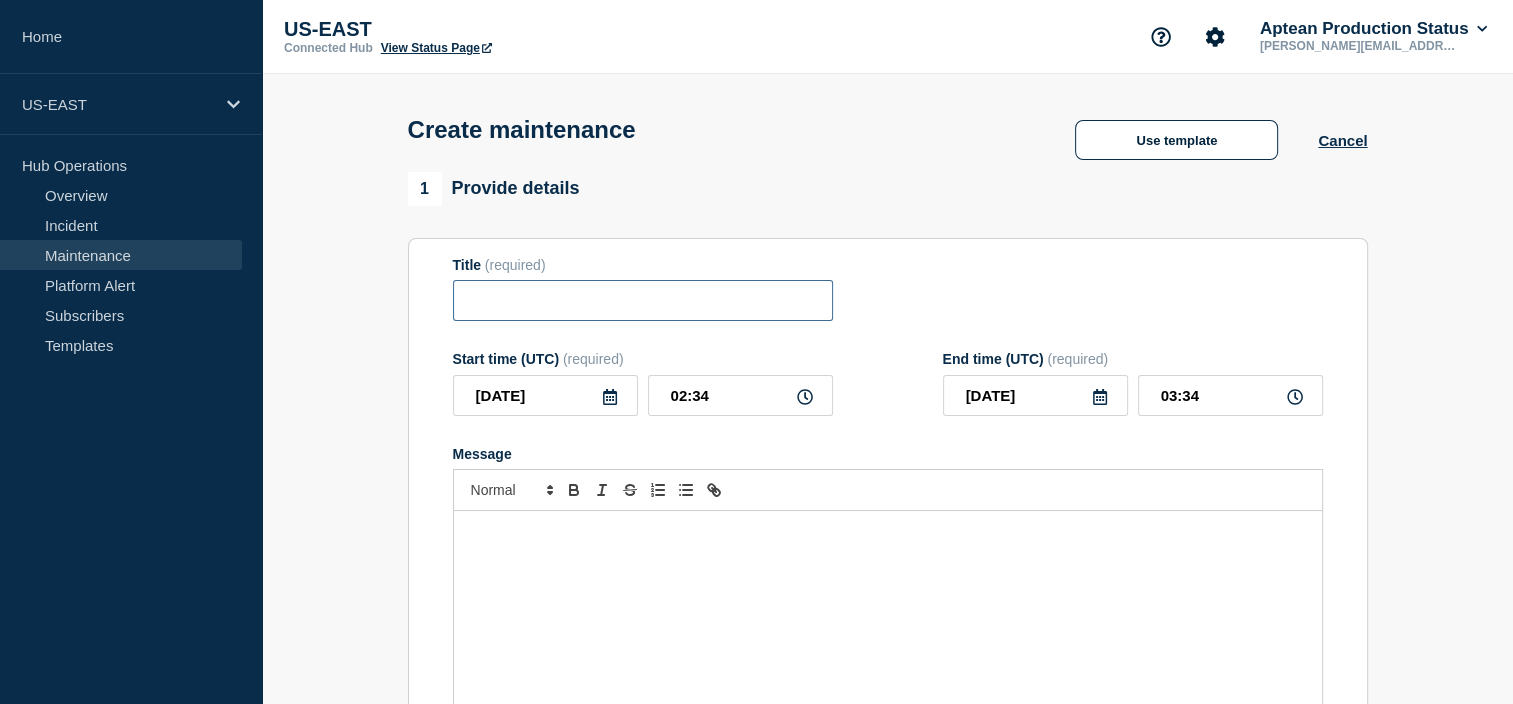 click at bounding box center [643, 300] 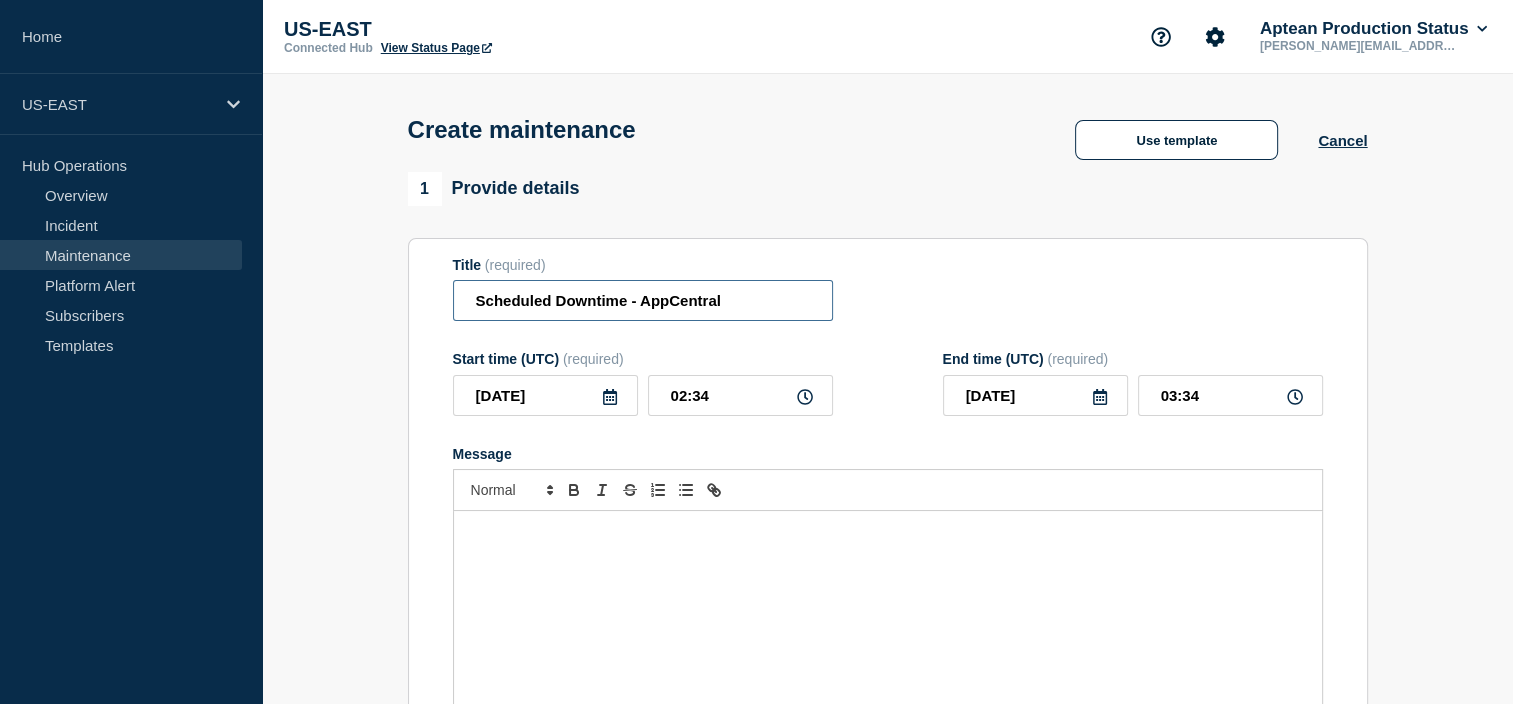 type on "Scheduled Downtime - AppCentral" 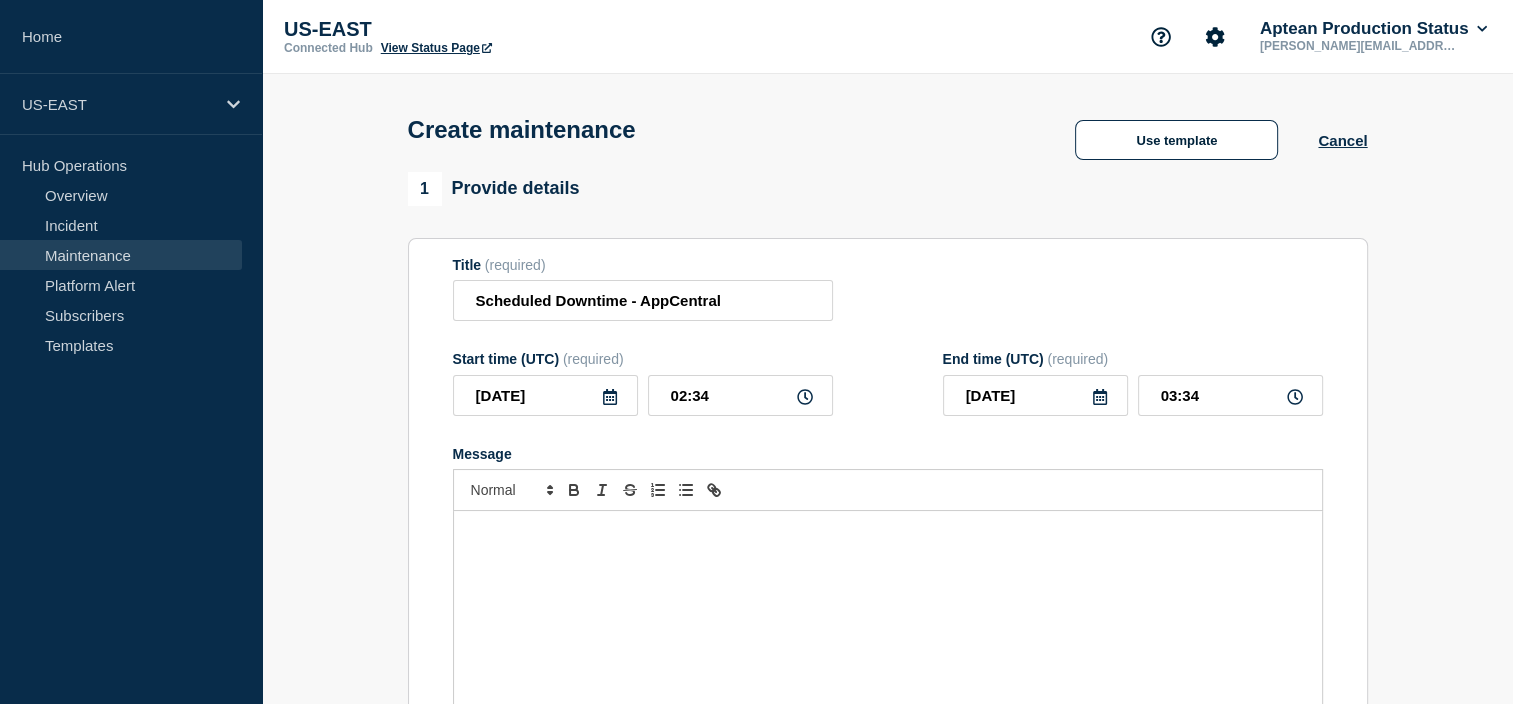 click at bounding box center [888, 631] 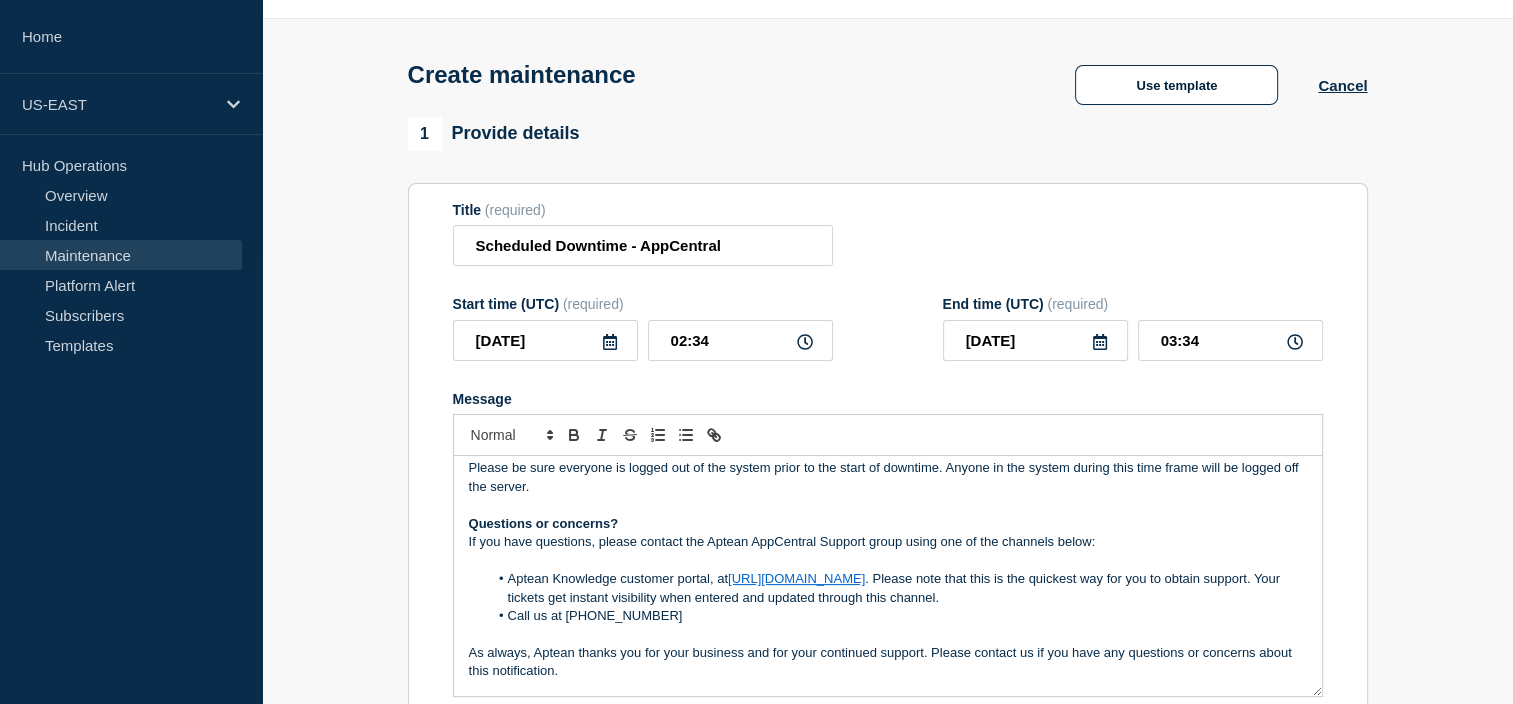 scroll, scrollTop: 116, scrollLeft: 0, axis: vertical 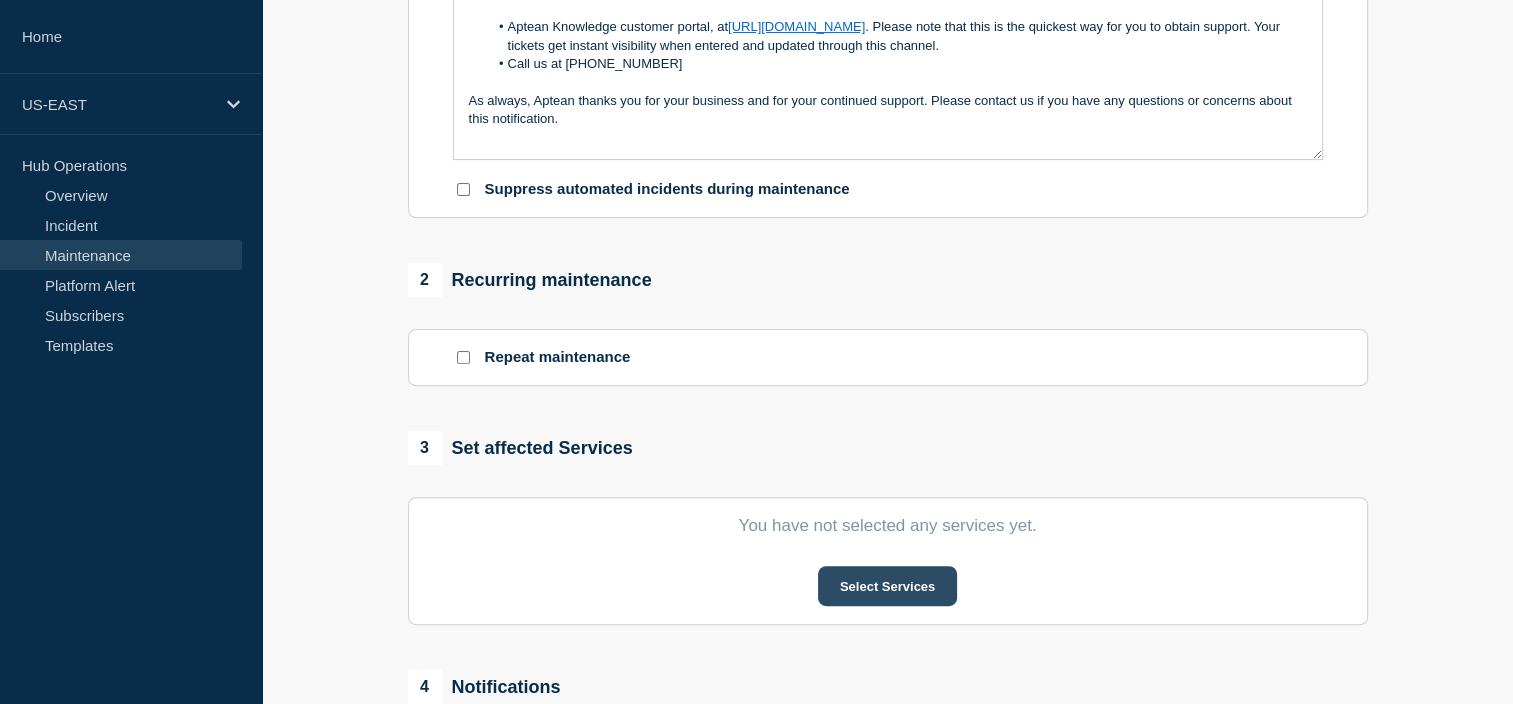 click on "Select Services" at bounding box center [887, 586] 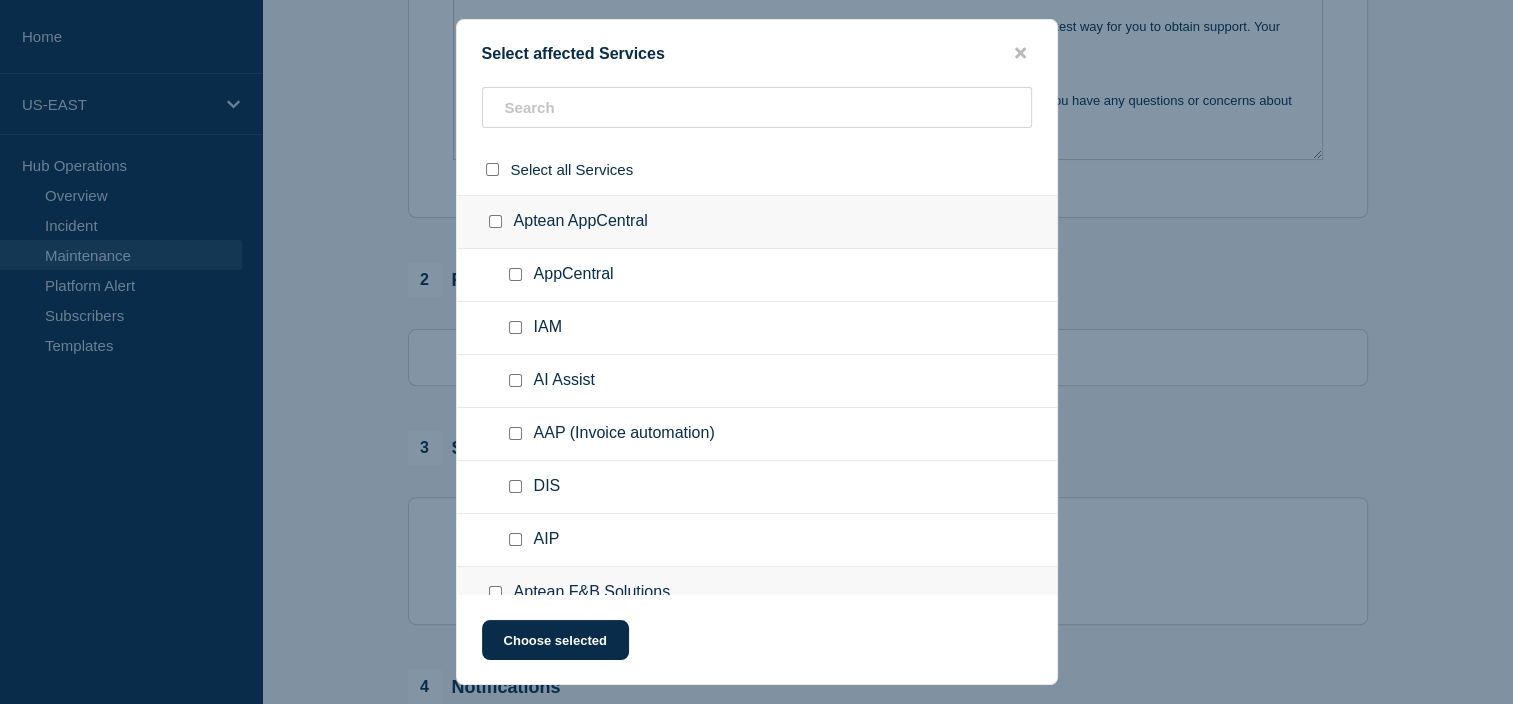 click at bounding box center (515, 274) 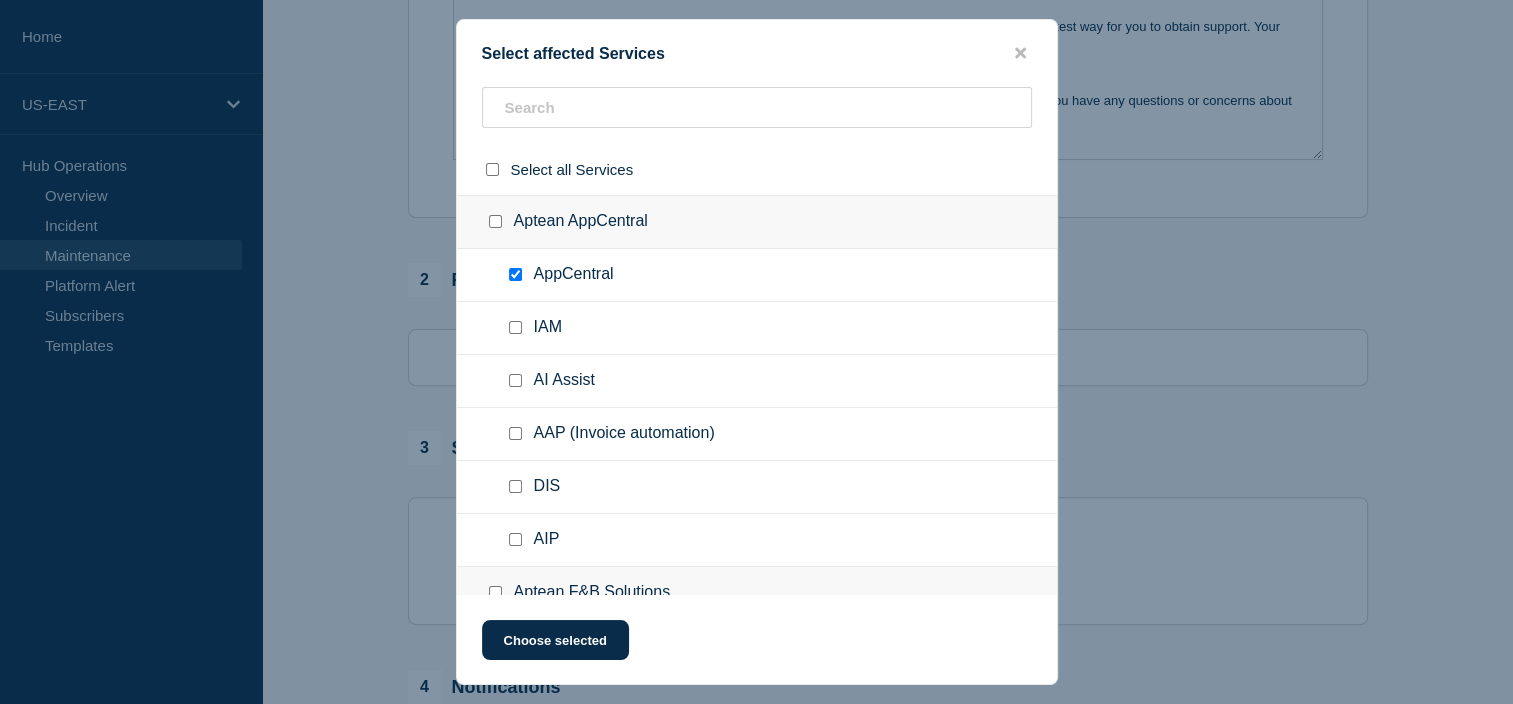 click at bounding box center [515, 327] 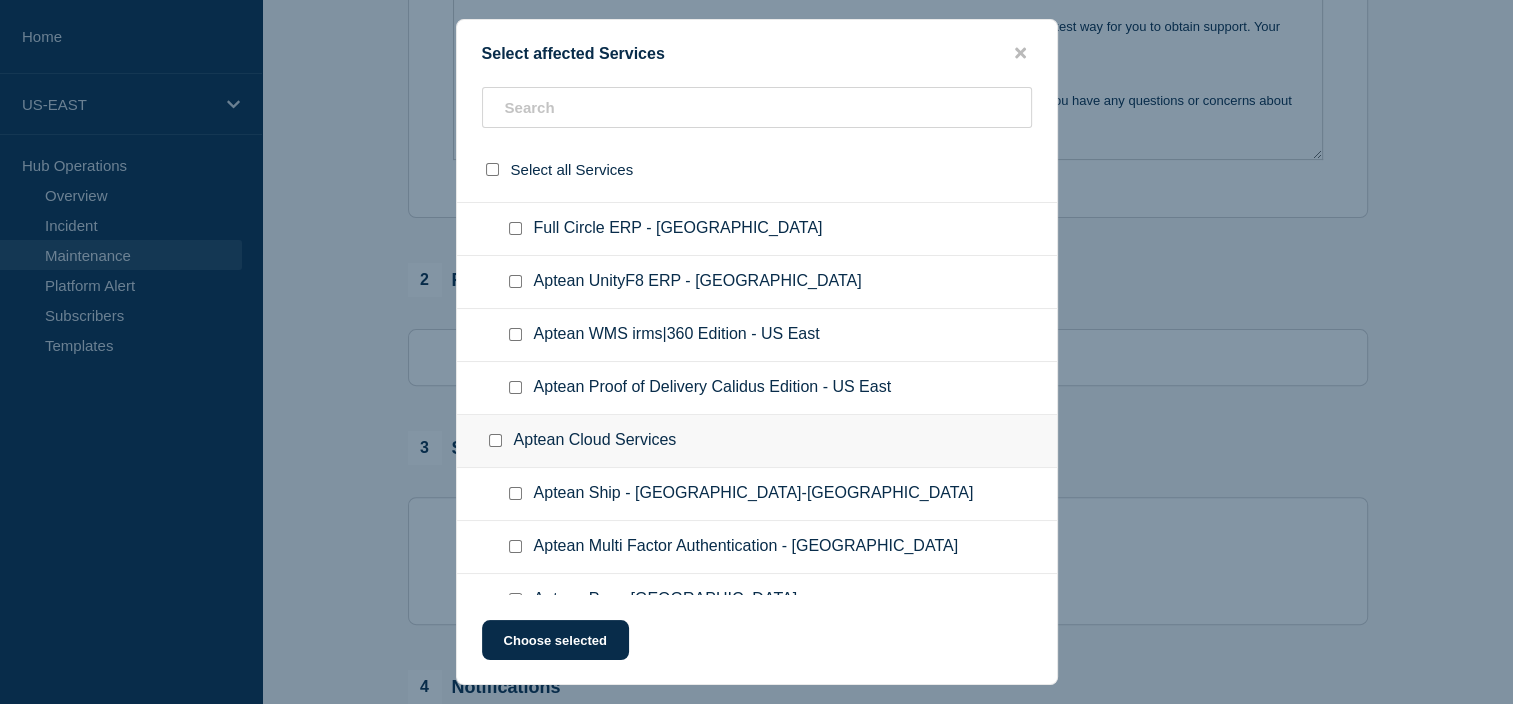 scroll, scrollTop: 2903, scrollLeft: 0, axis: vertical 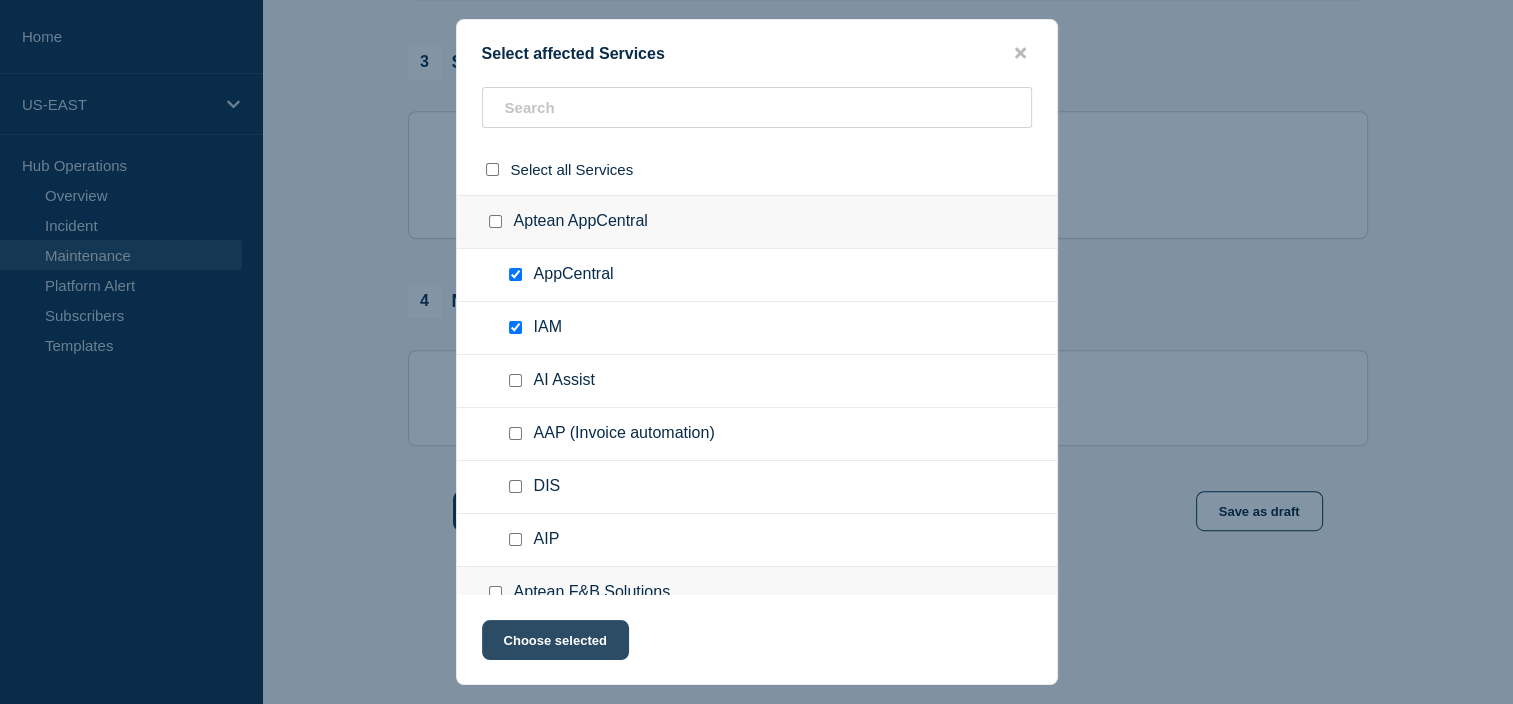 click on "Choose selected" 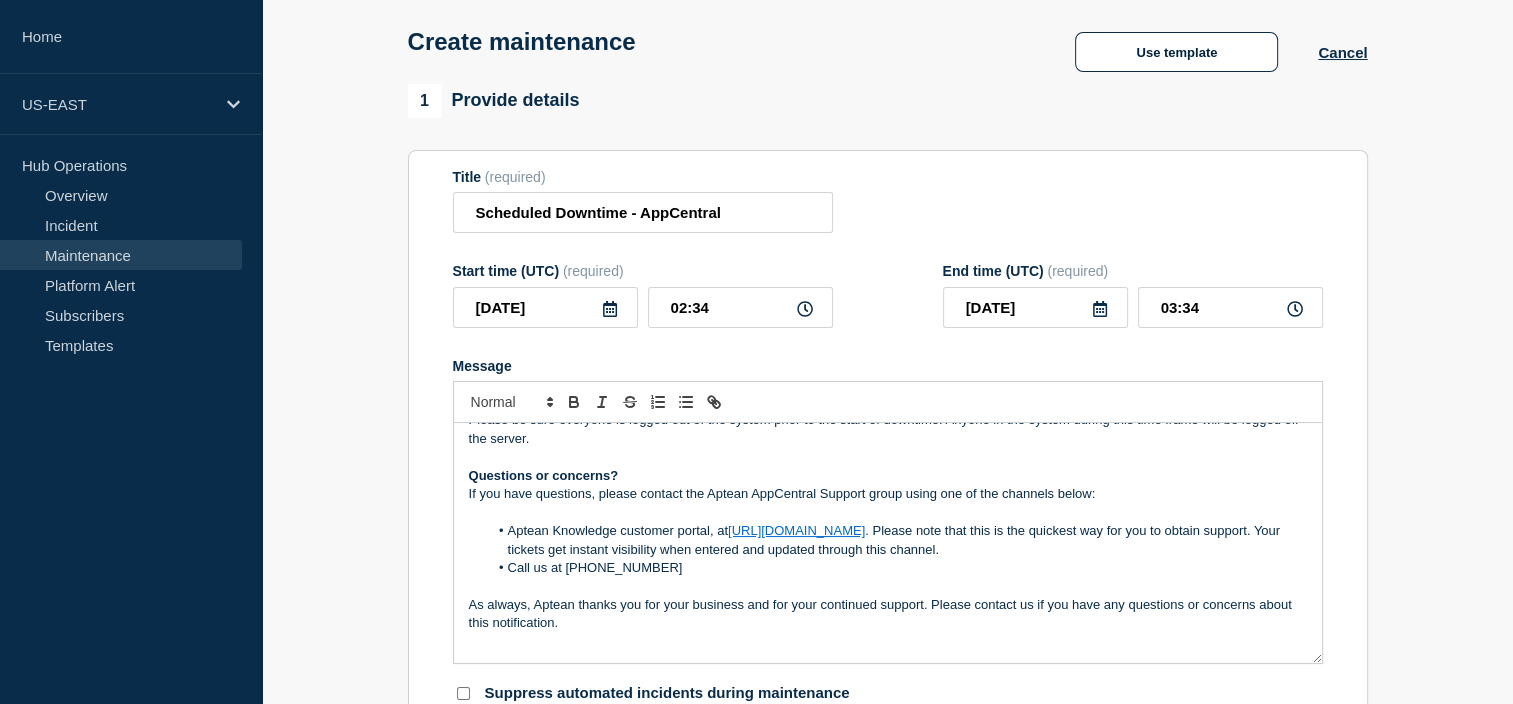 scroll, scrollTop: 86, scrollLeft: 0, axis: vertical 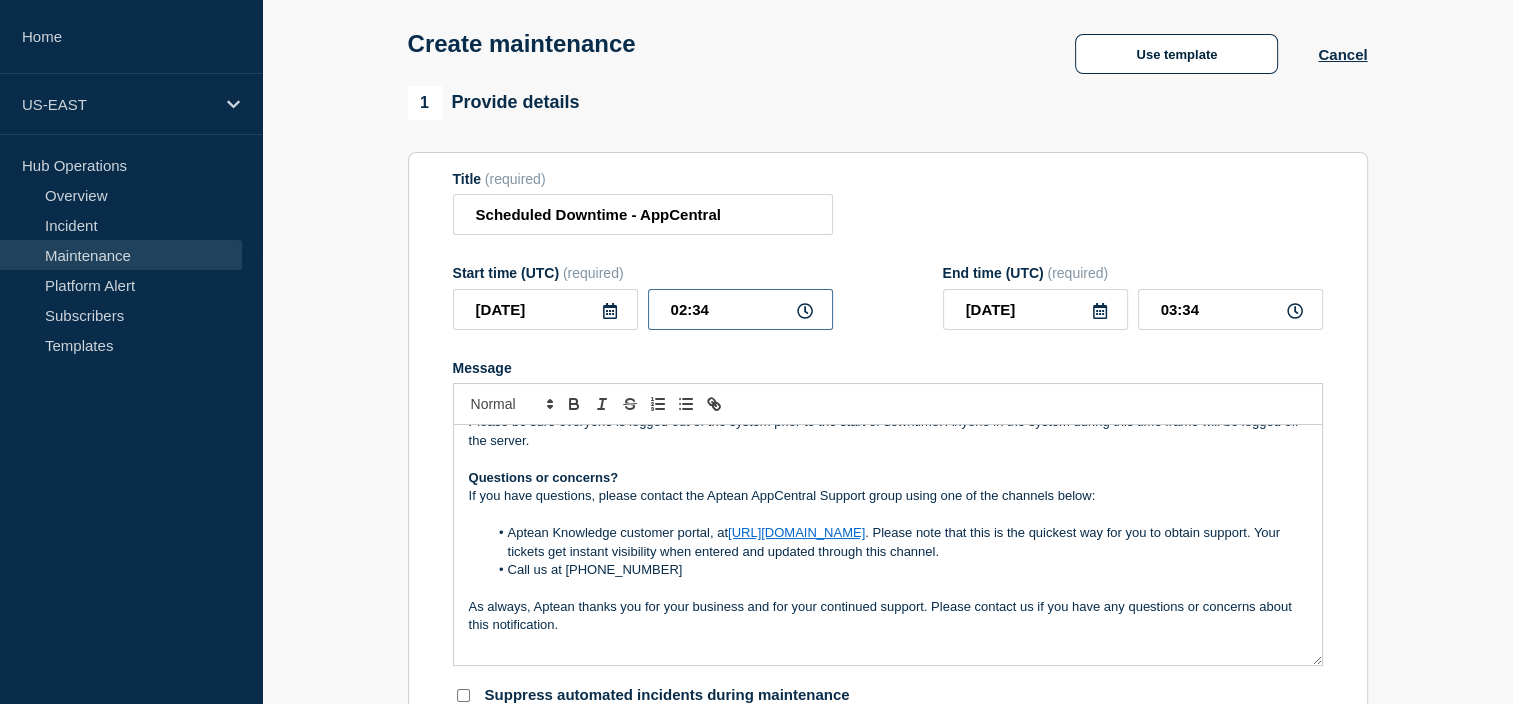 click on "02:34" at bounding box center [740, 309] 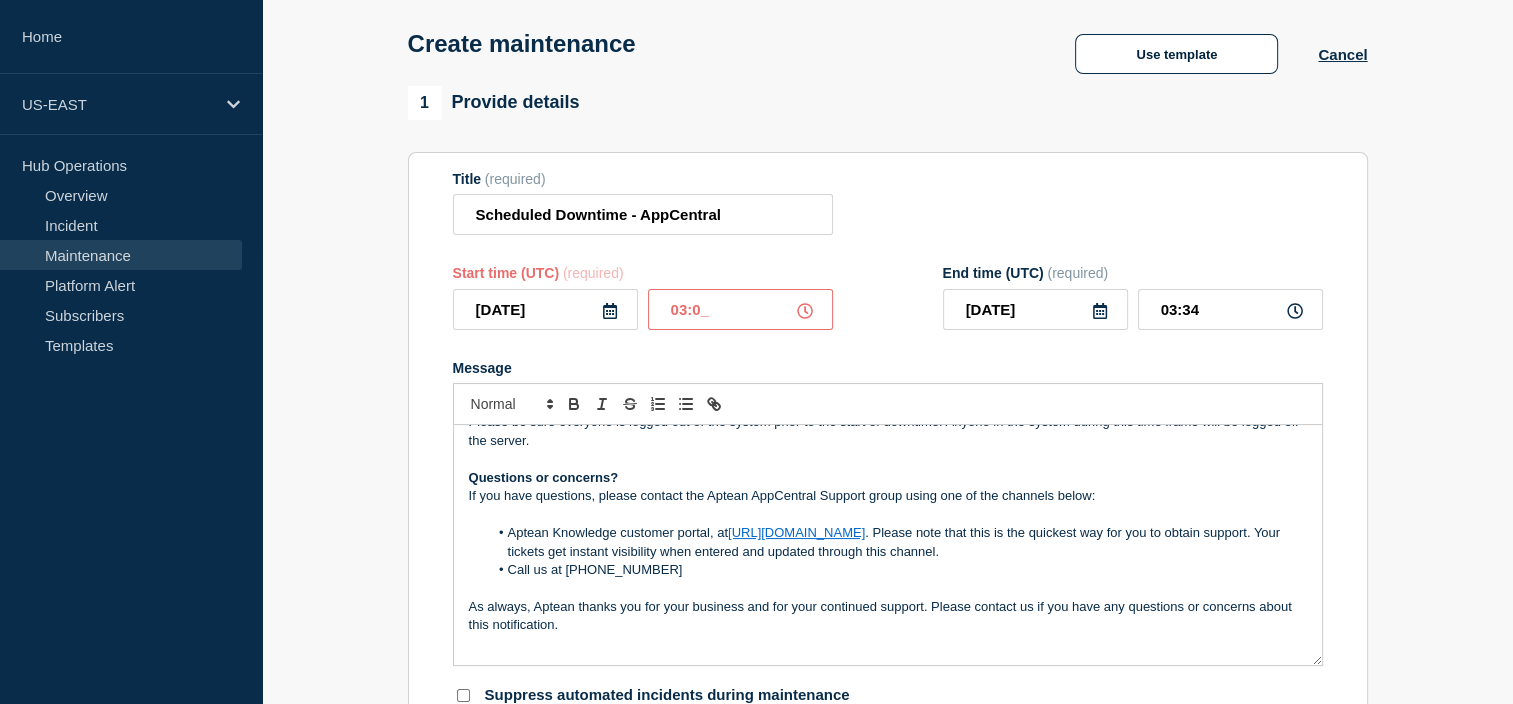 type on "03:00" 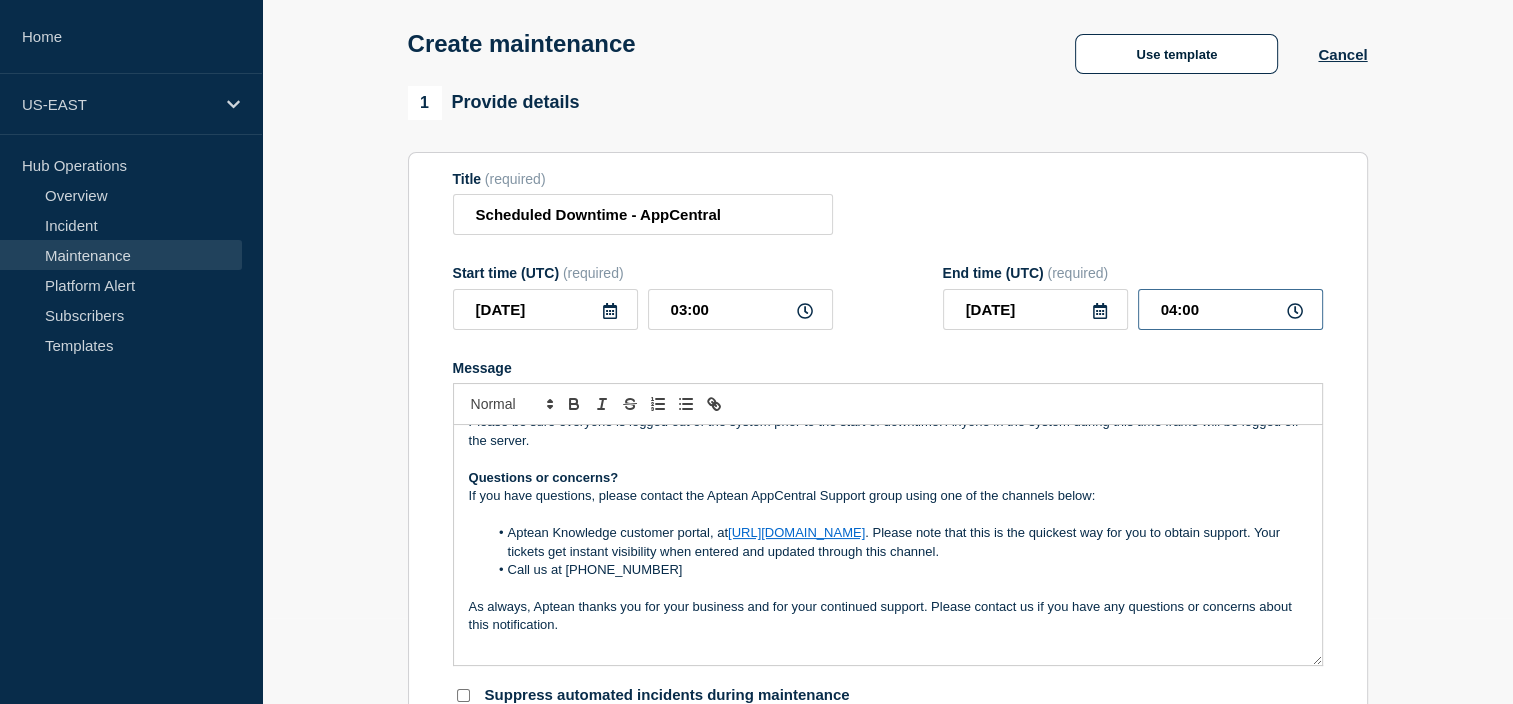 click on "04:00" at bounding box center [1230, 309] 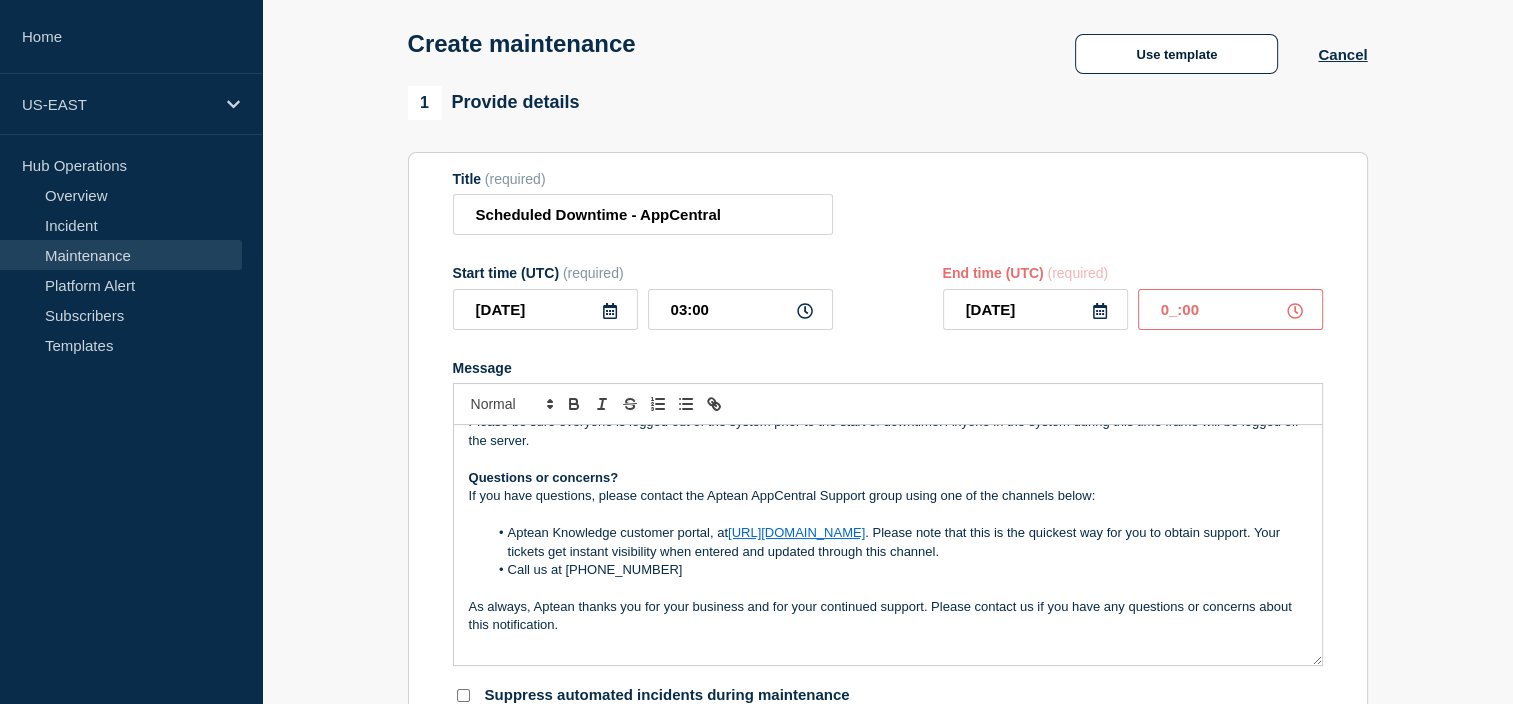 type on "05:00" 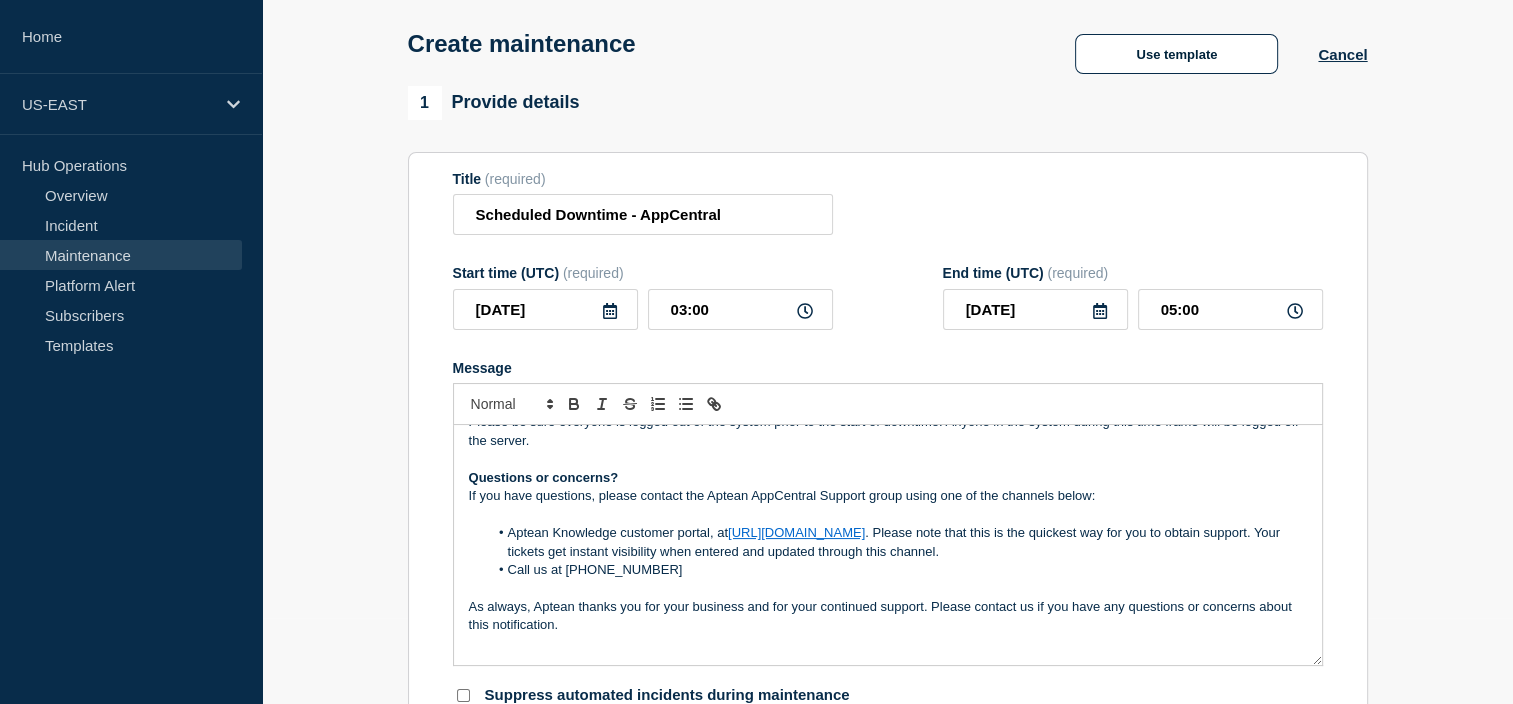 click on "Title  (required) Scheduled Downtime - AppCentral Start time (UTC)  (required) [DATE] 03:00 End time (UTC)  (required) [DATE] 05:00 Message  Hello Customer, We will be upgrading the AppCentral Production environment to the latest release.   Your system will be inaccessible from [DATE] 02:00 AM UTC - [DATE] 04:00 AM UTC   Please be sure everyone is logged out of the system prior to the start of downtime. Anyone in the system during this time frame will be logged off the server.   Questions or concerns? If you have questions, please contact the Aptean AppCentral Support group using one of the channels below:   Aptean Knowledge customer portal, at  [URL][DOMAIN_NAME] . Please note that this is the quickest way for you to obtain support. Your tickets get instant visibility when entered and updated through this channel. Call us at [PHONE_NUMBER]     Suppress automated incidents during maintenance" 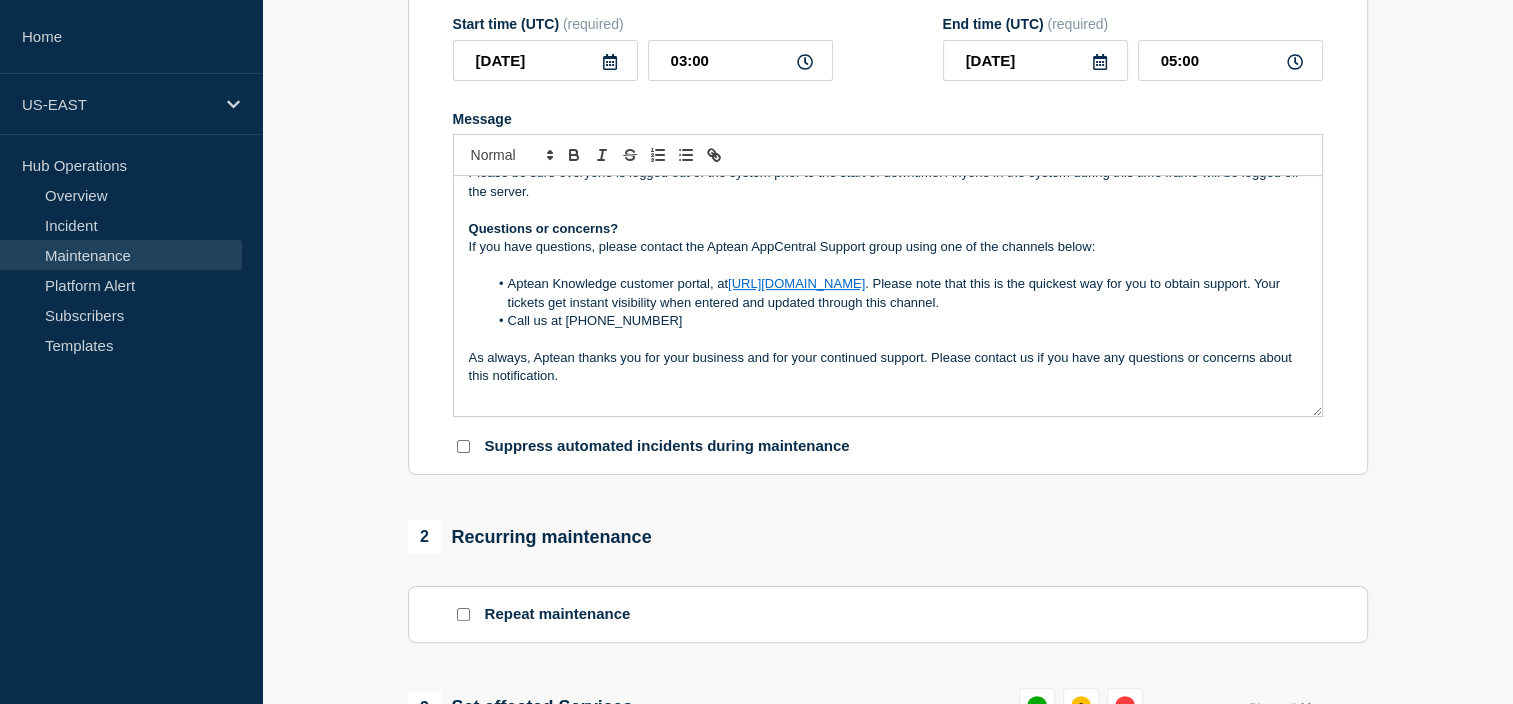 scroll, scrollTop: 326, scrollLeft: 0, axis: vertical 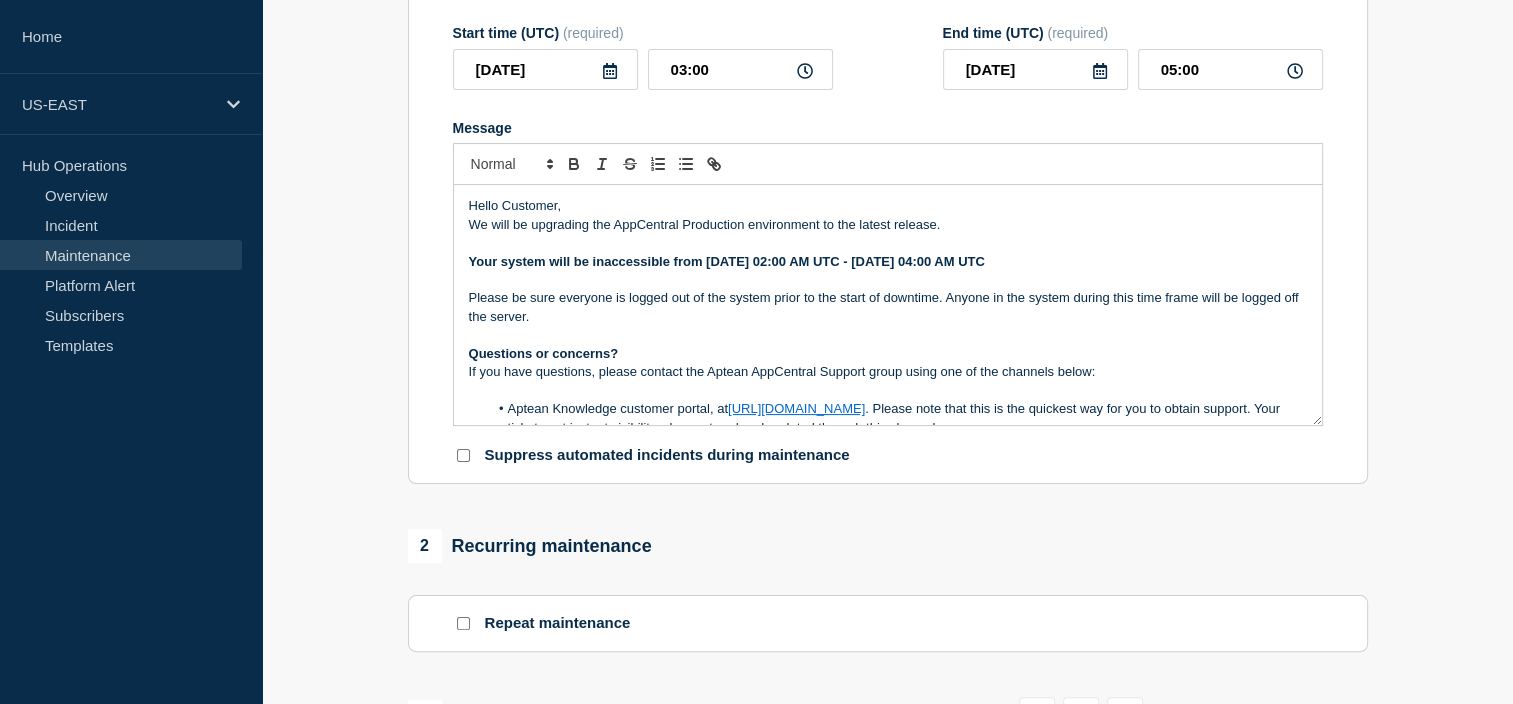 click on "Your system will be inaccessible from [DATE] 02:00 AM UTC - [DATE] 04:00 AM UTC" at bounding box center [727, 261] 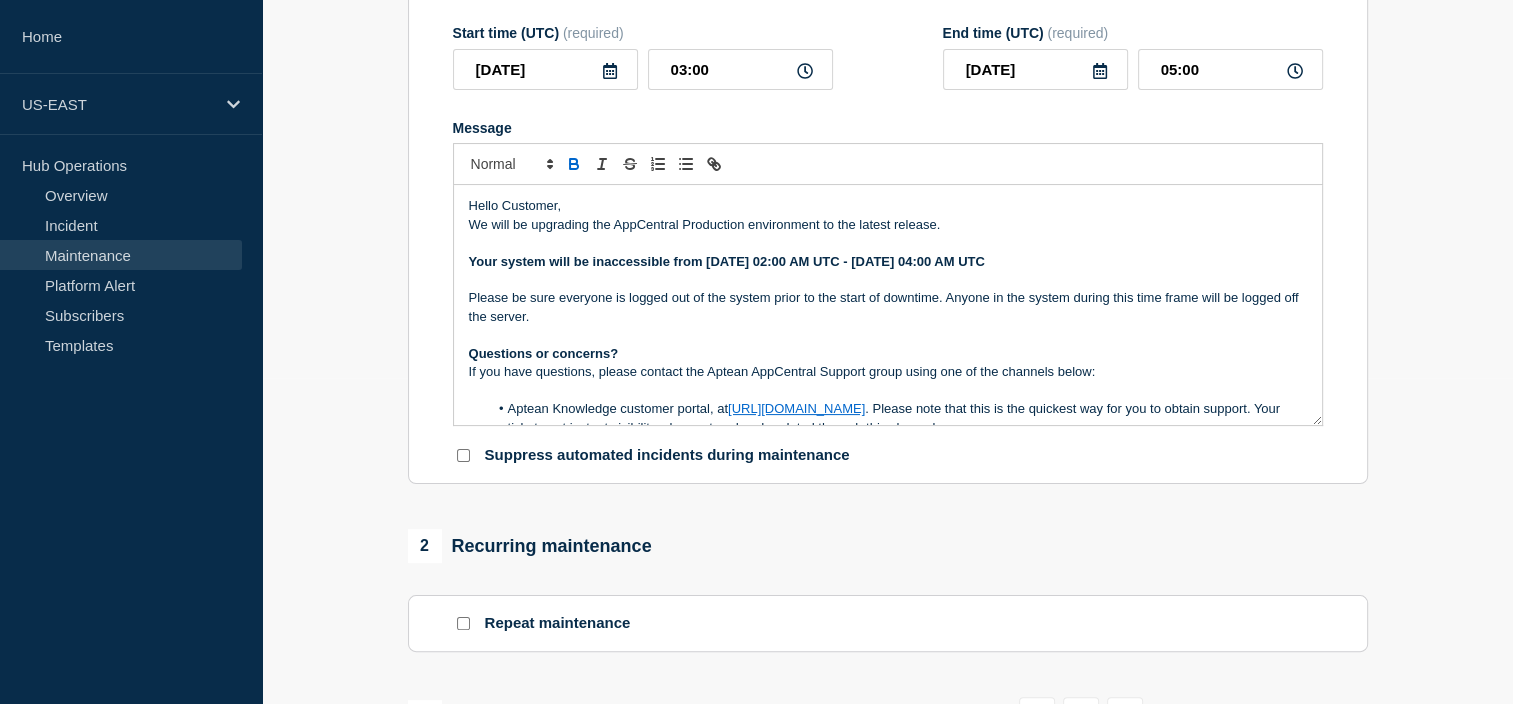 type 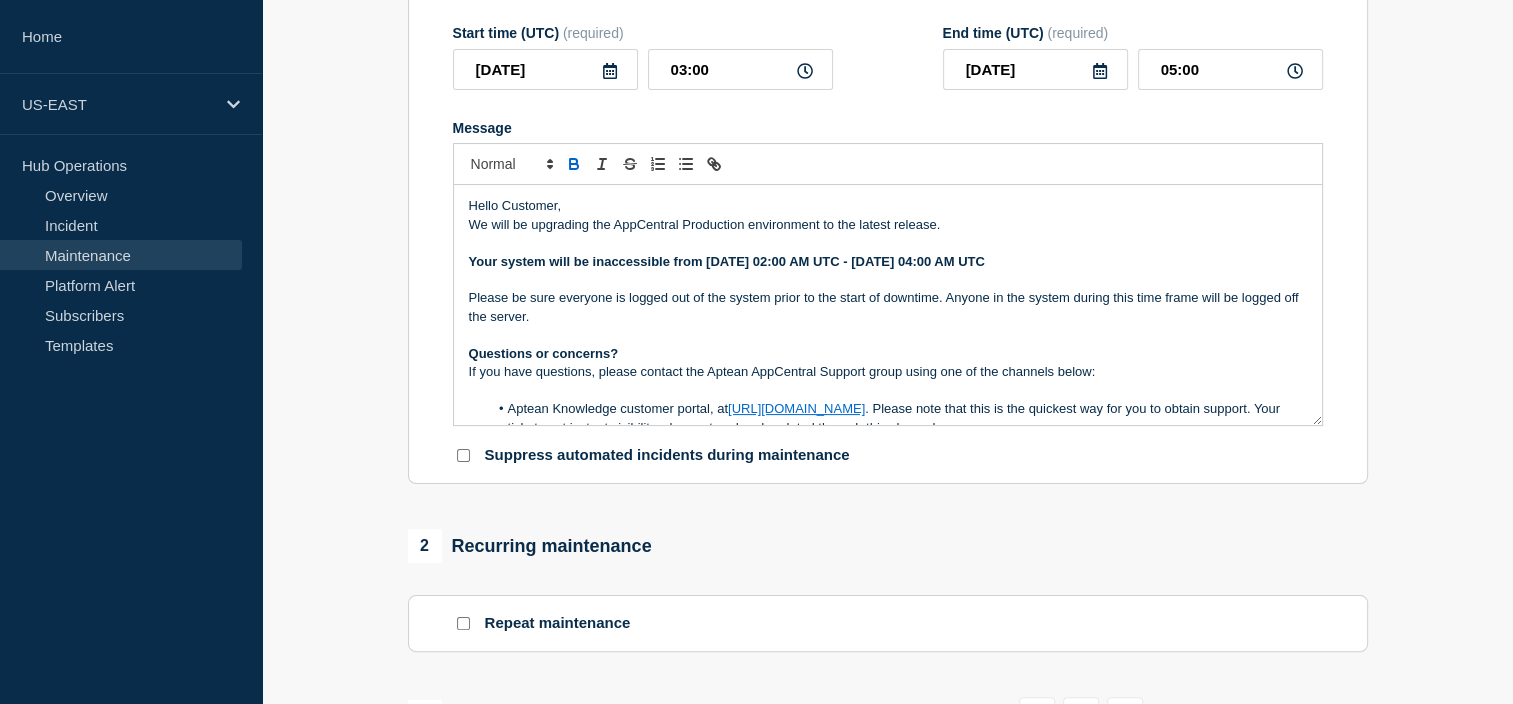 click on "Your system will be inaccessible from [DATE] 02:00 AM UTC - [DATE] 04:00 AM UTC" at bounding box center (727, 261) 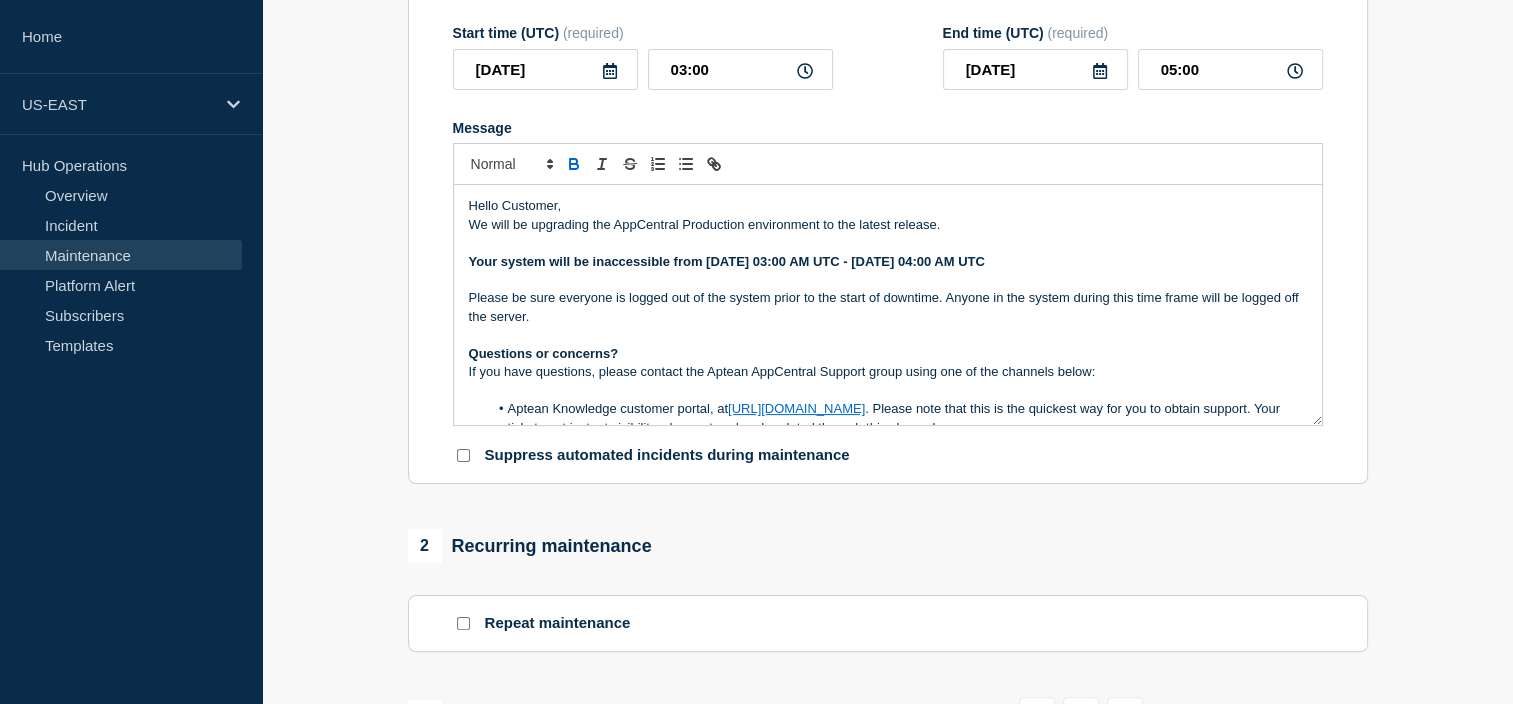 click at bounding box center [888, 243] 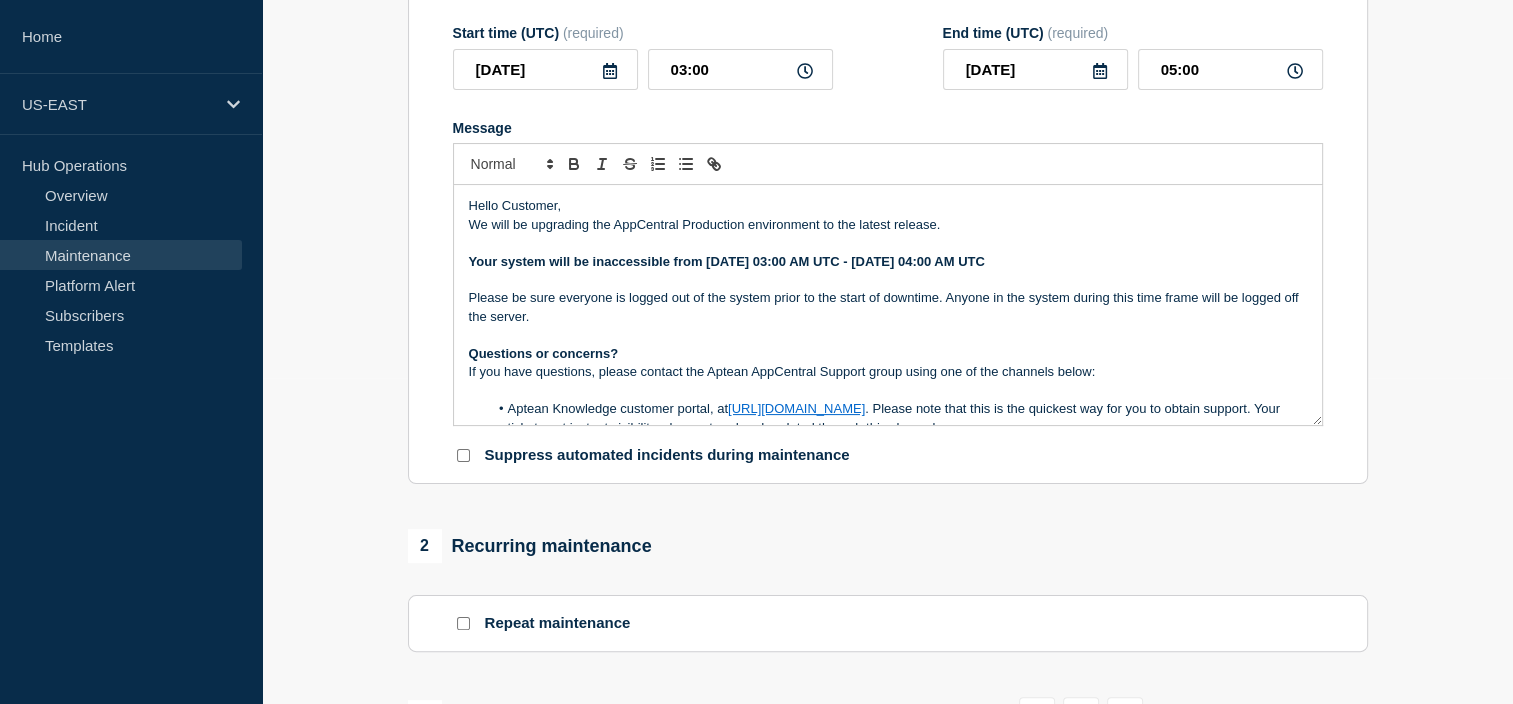 click on "Your system will be inaccessible from [DATE] 03:00 AM UTC - [DATE] 04:00 AM UTC" at bounding box center [727, 261] 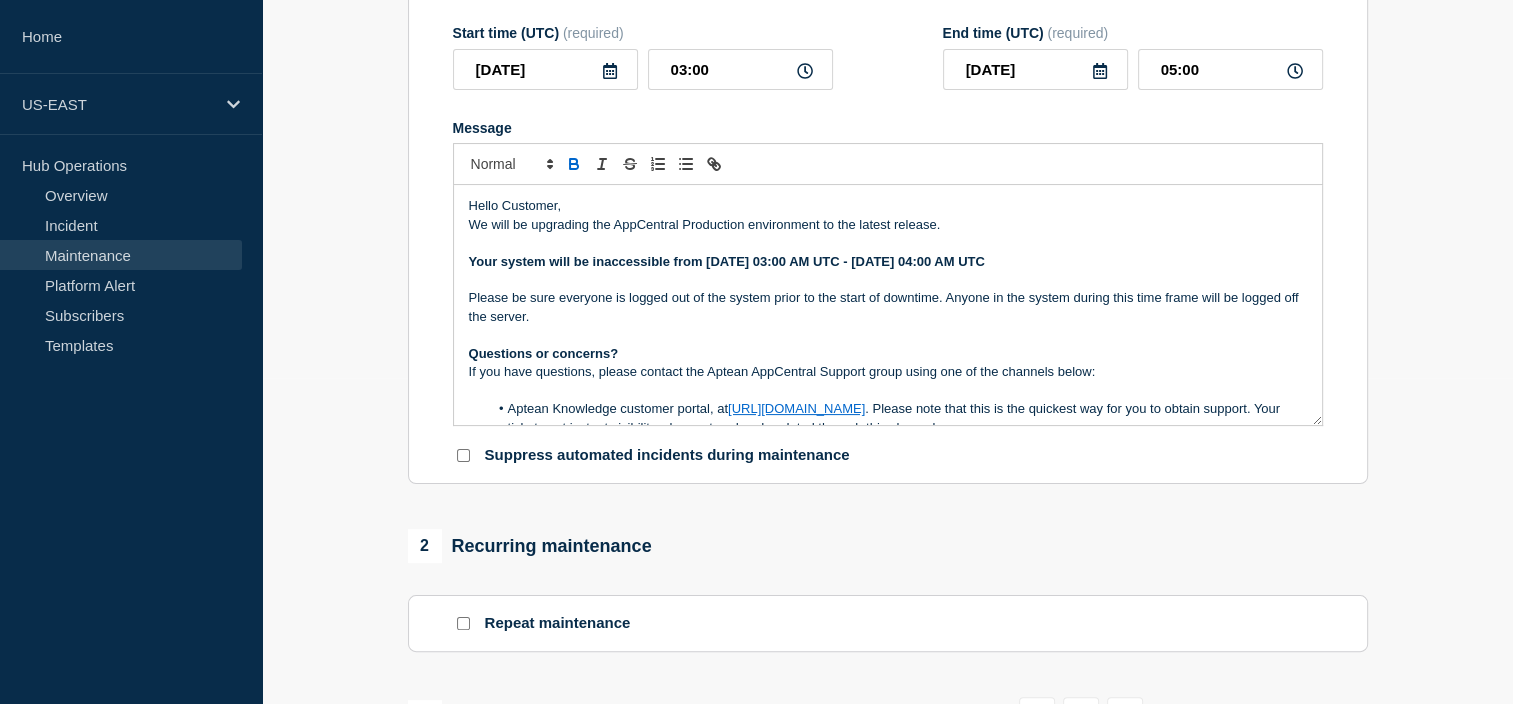 click on "Your system will be inaccessible from [DATE] 03:00 AM UTC - [DATE] 04:00 AM UTC" at bounding box center [727, 261] 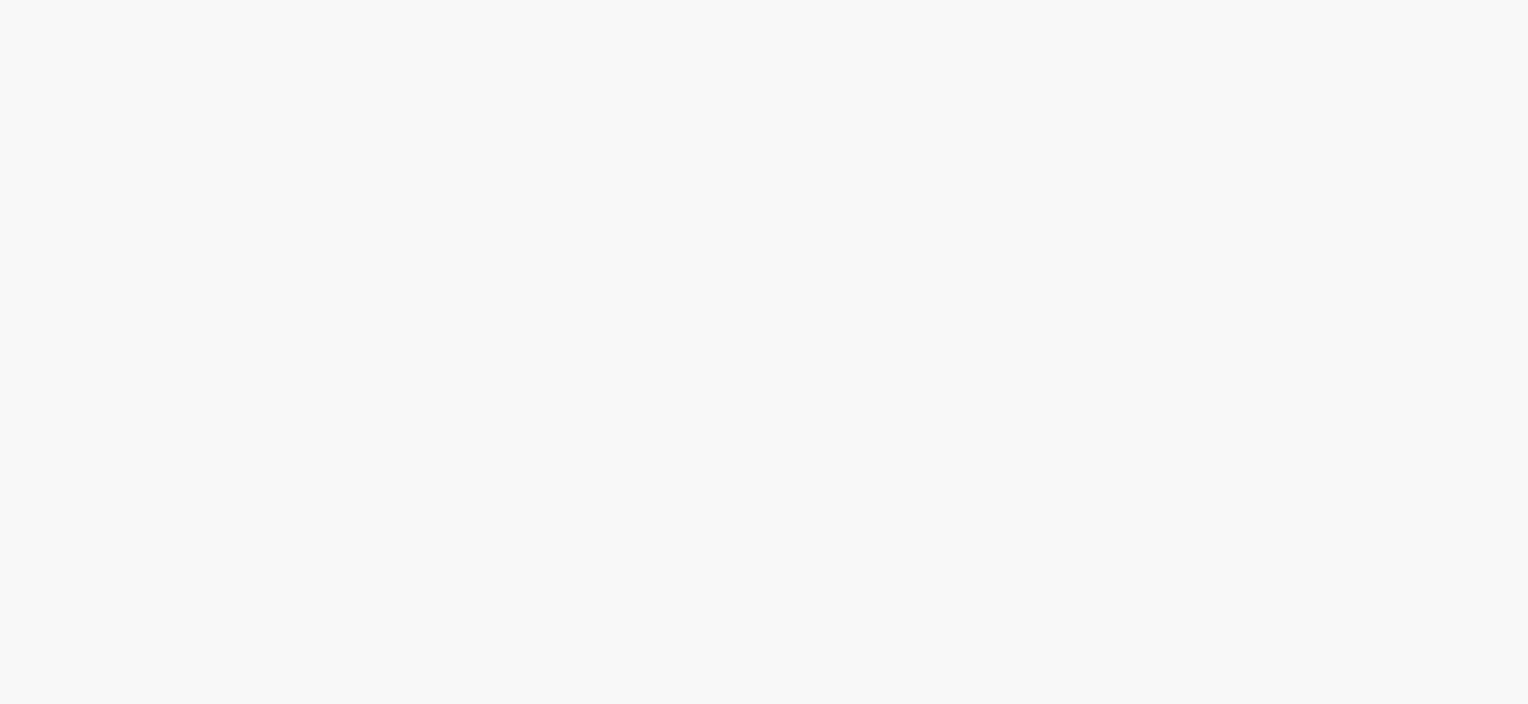 scroll, scrollTop: 0, scrollLeft: 0, axis: both 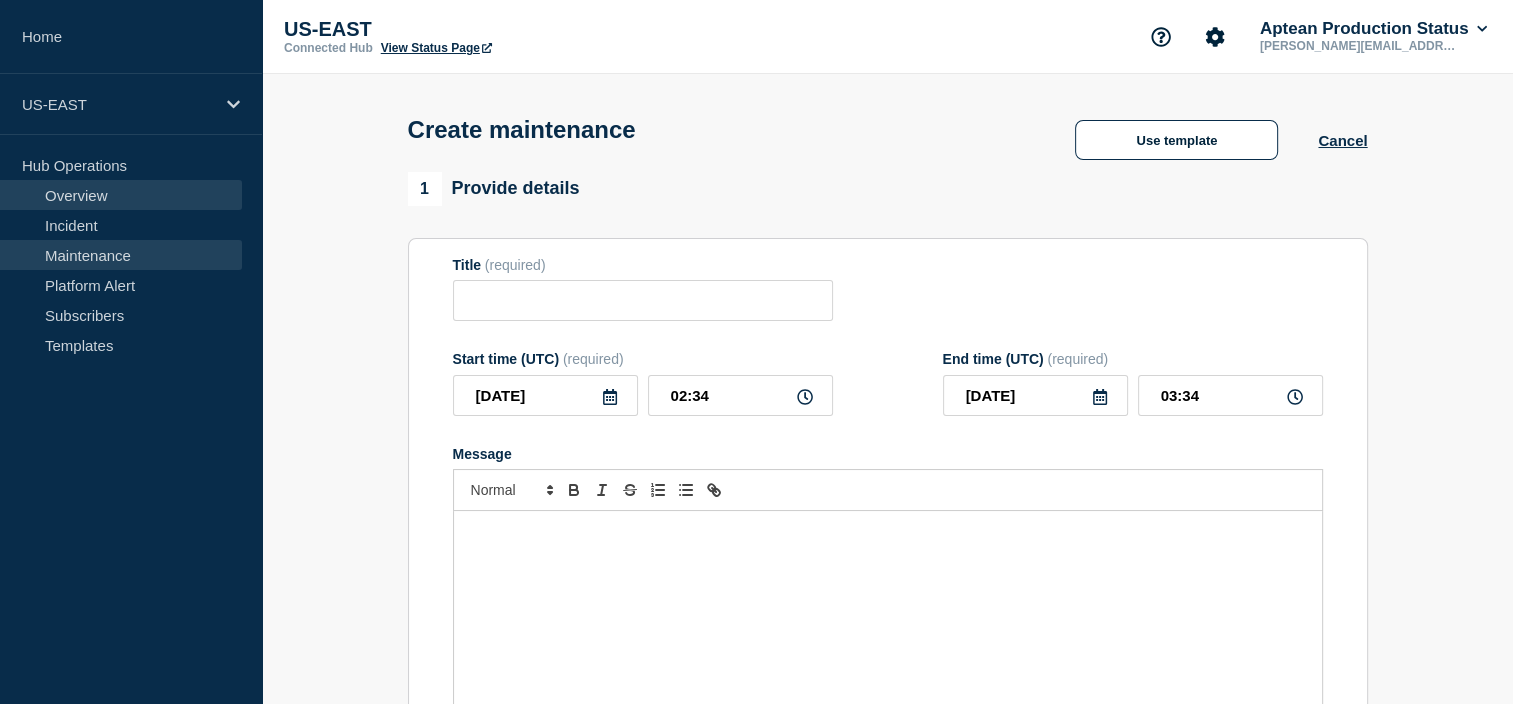 click on "Overview" at bounding box center (121, 195) 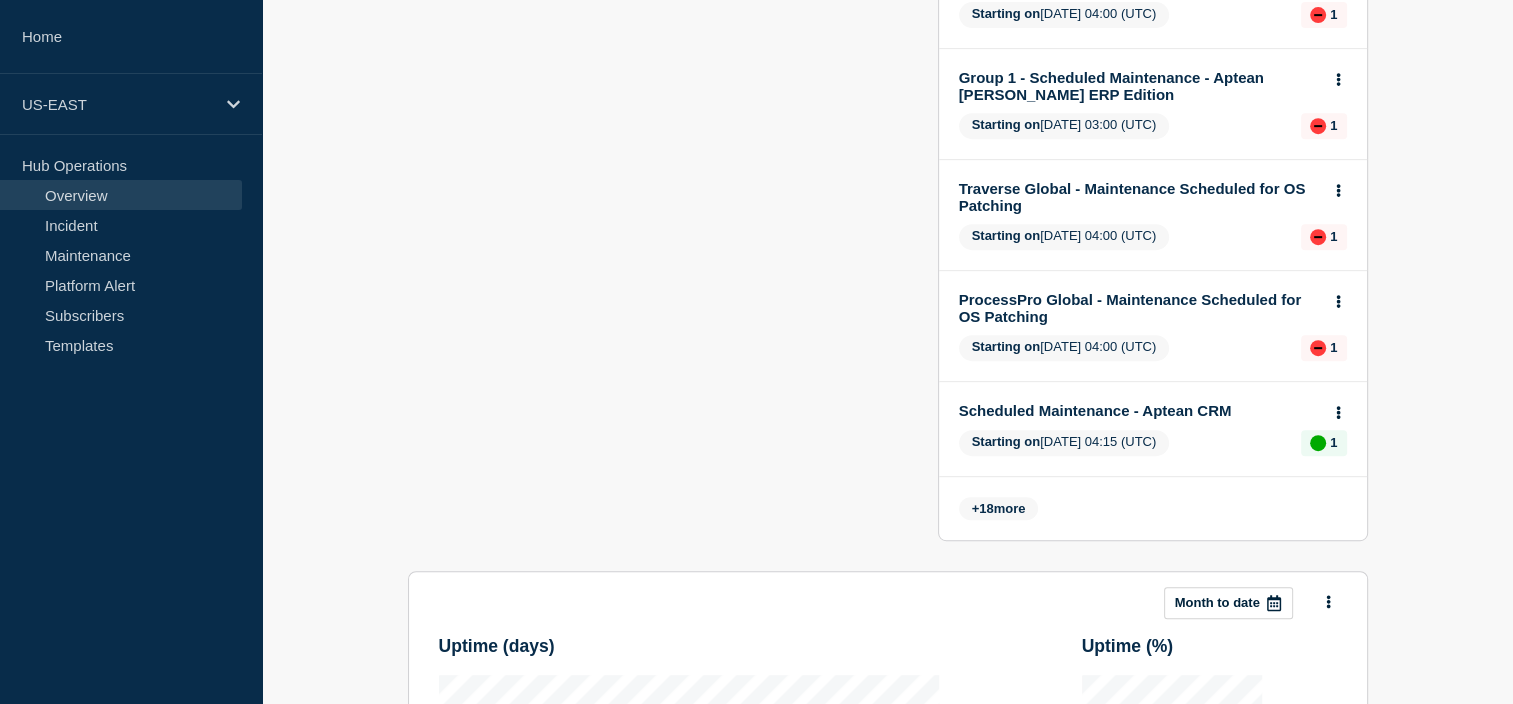 scroll, scrollTop: 860, scrollLeft: 0, axis: vertical 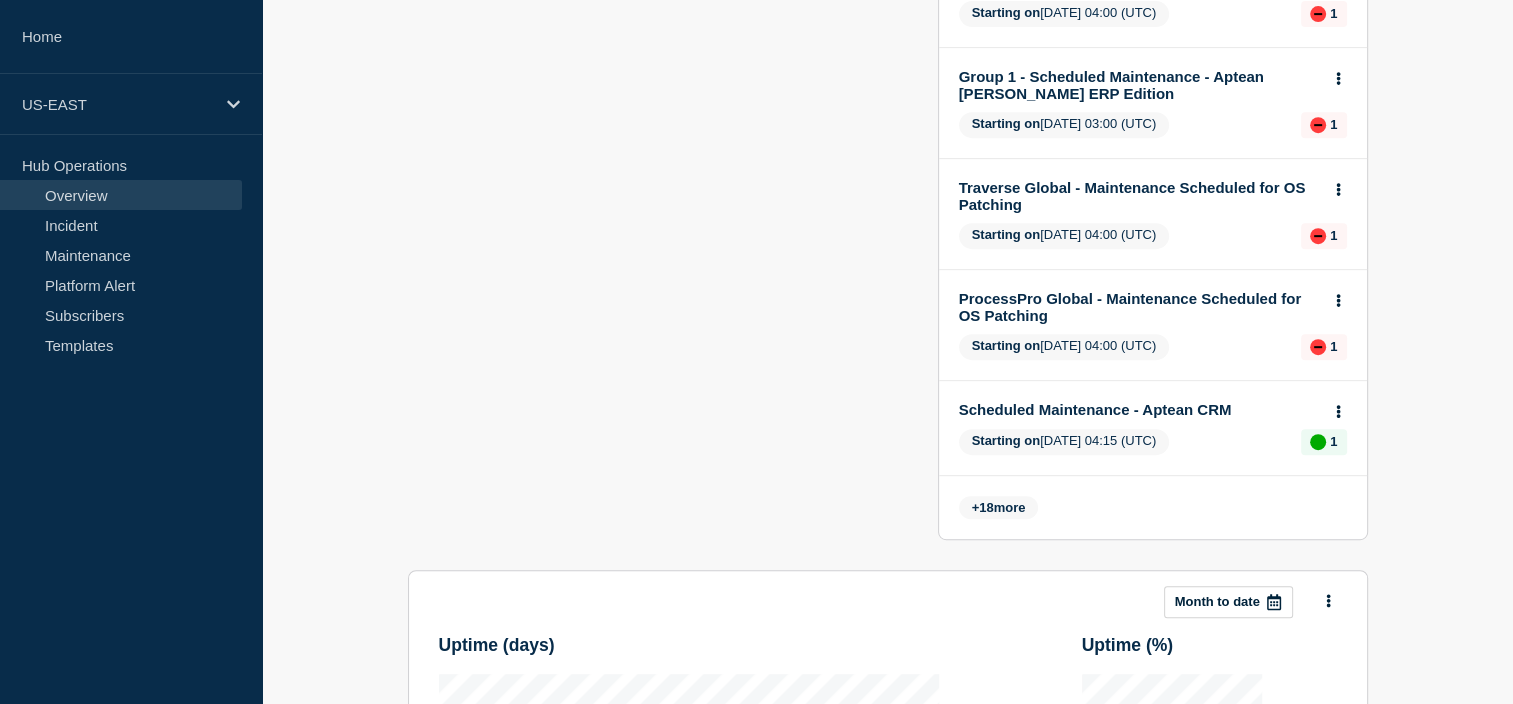 click on "18" 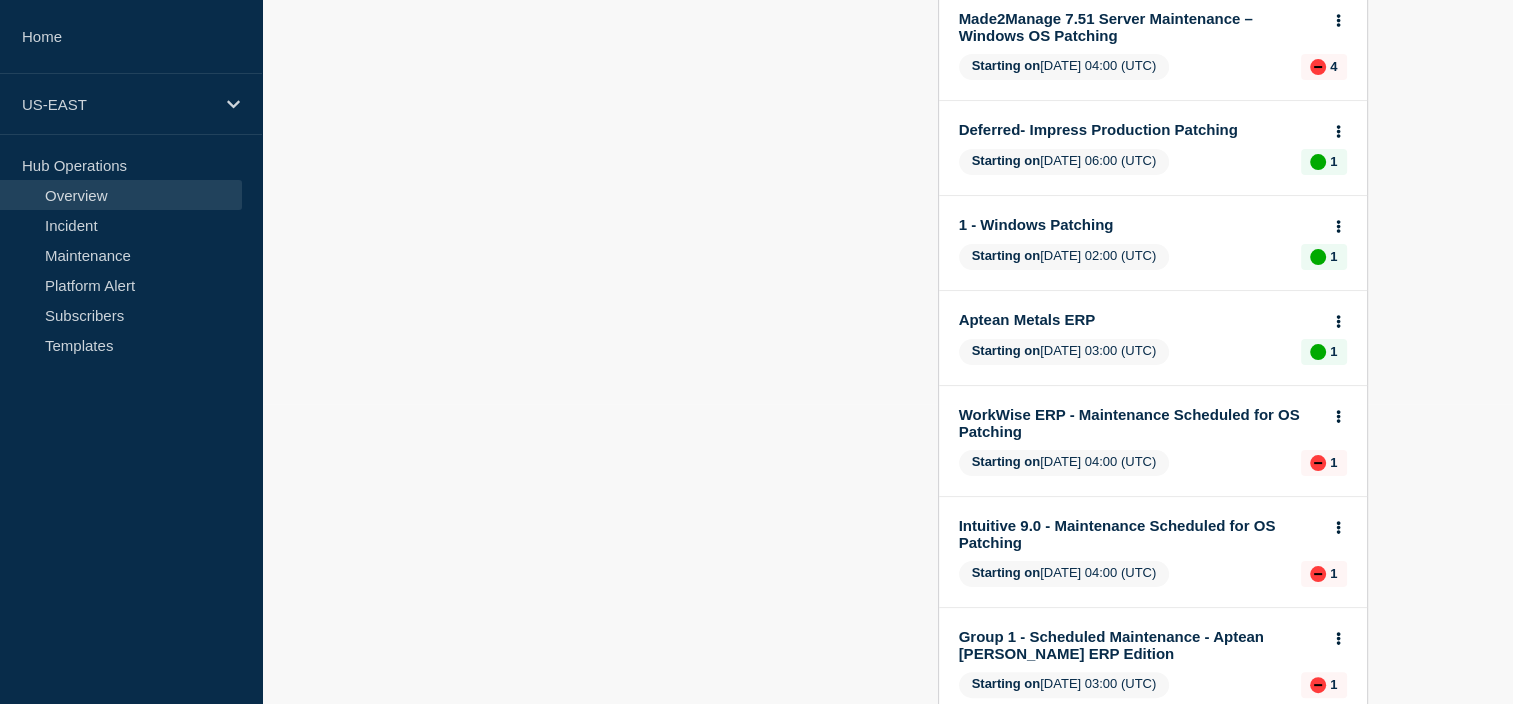 scroll, scrollTop: 0, scrollLeft: 0, axis: both 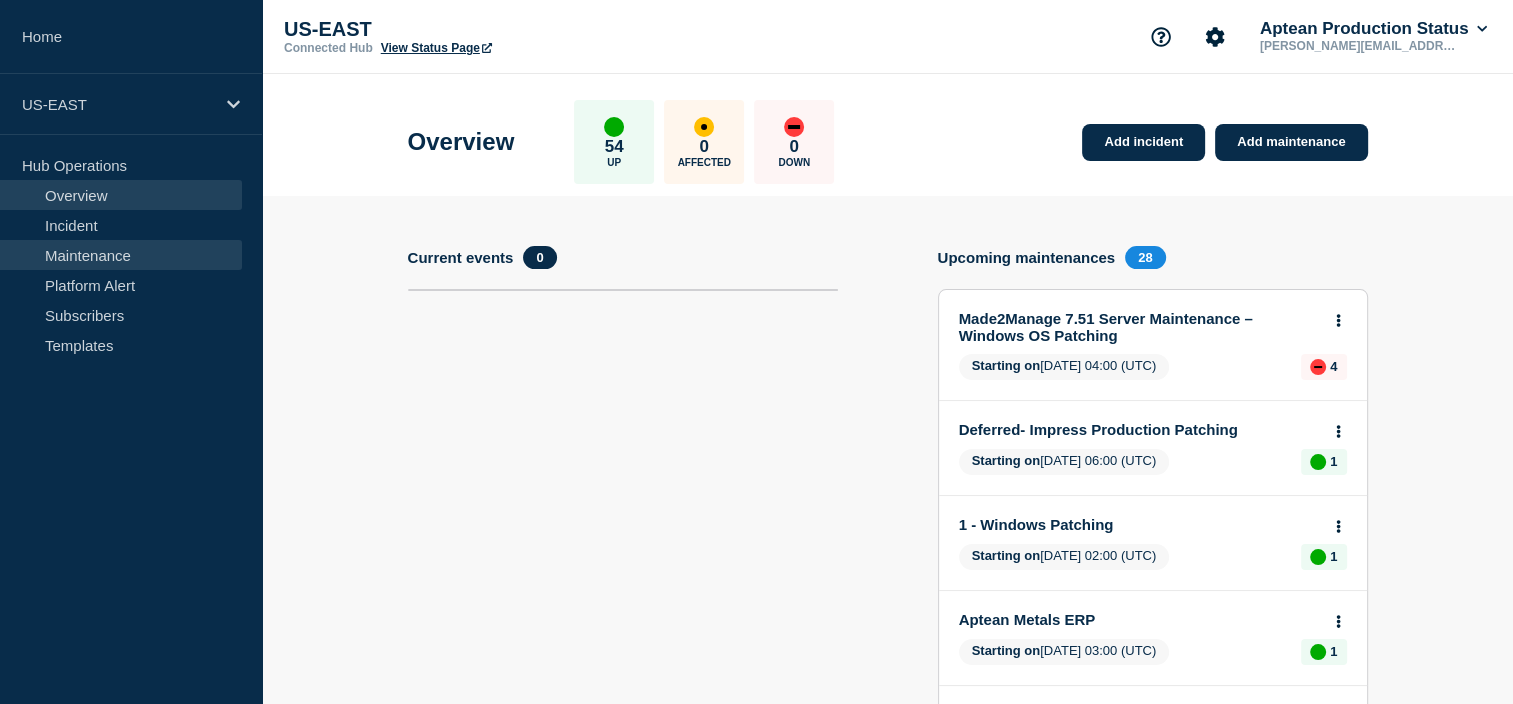click on "Maintenance" at bounding box center [121, 255] 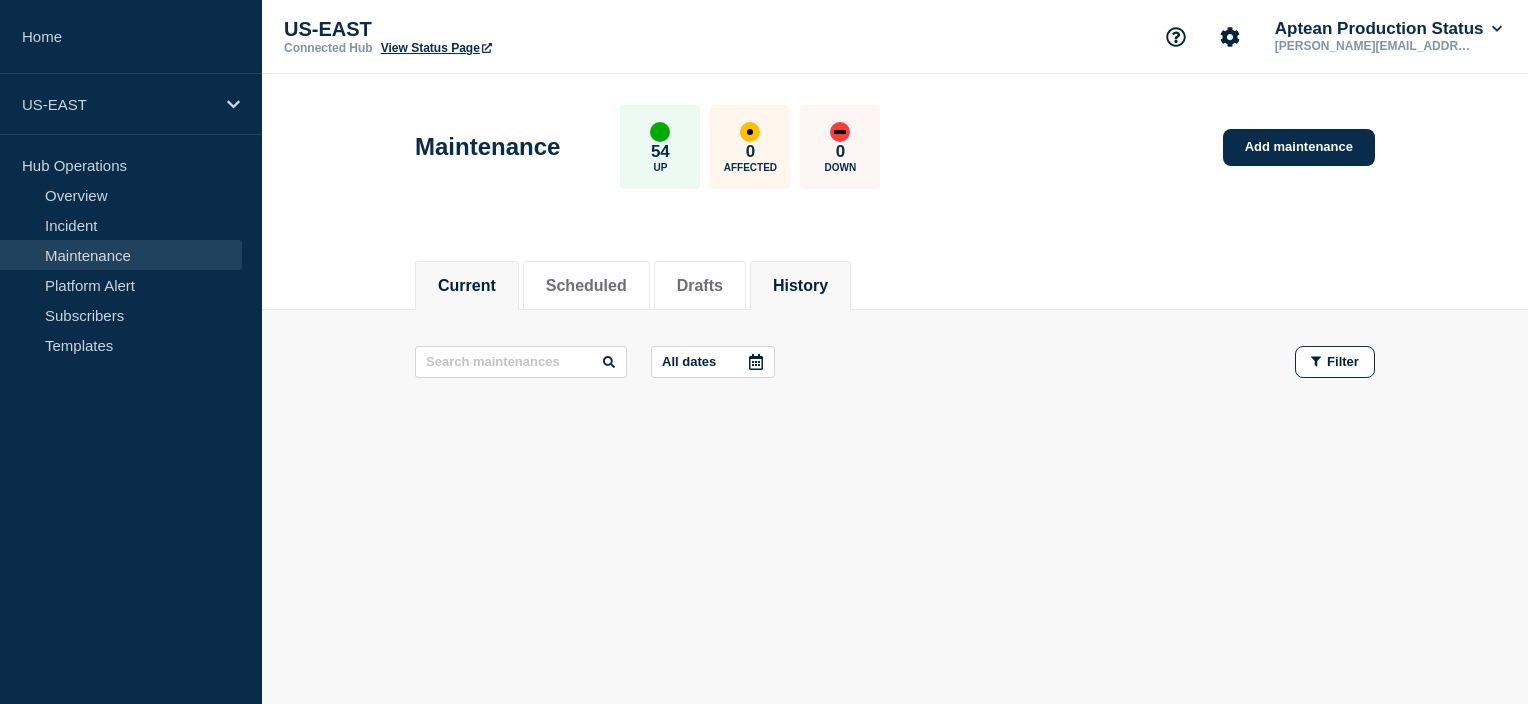 click on "History" at bounding box center [800, 286] 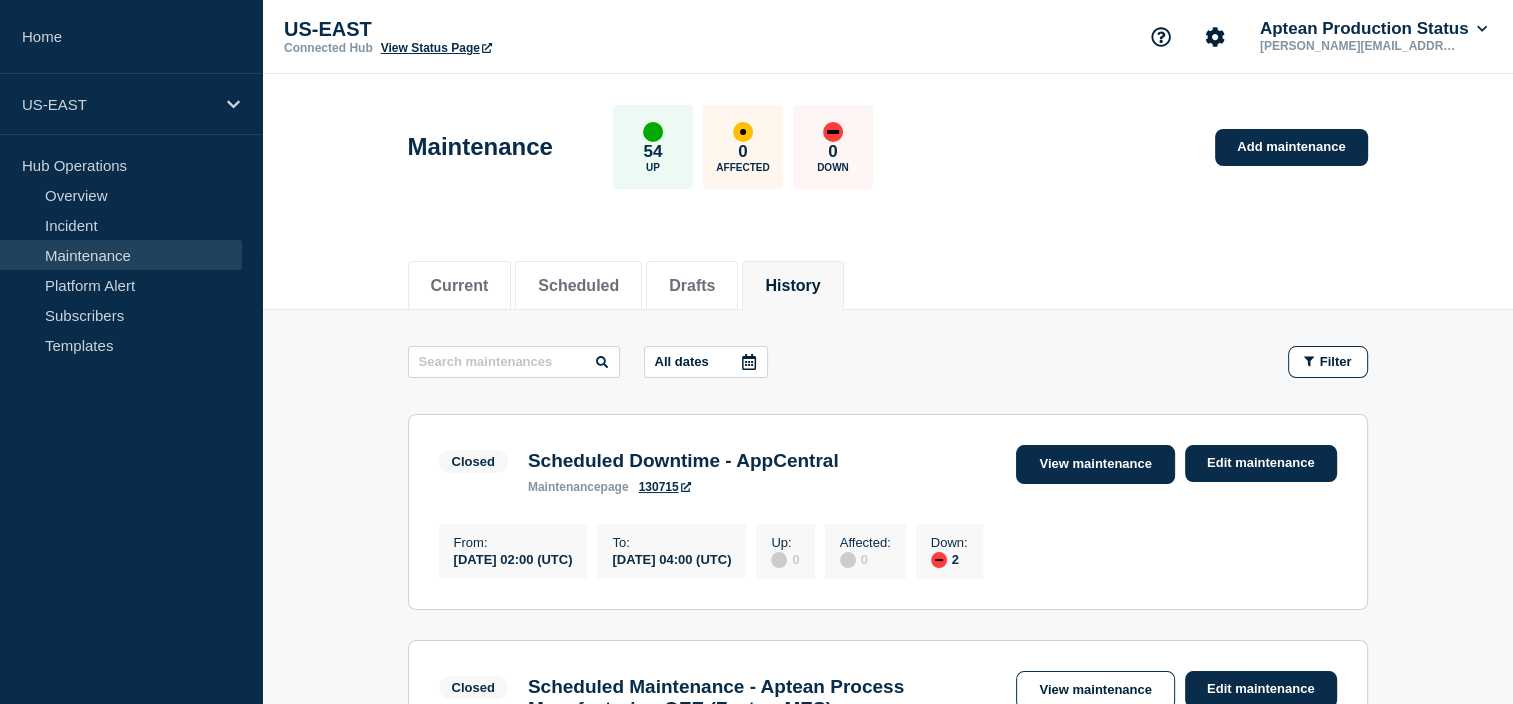 click on "View maintenance" at bounding box center [1095, 464] 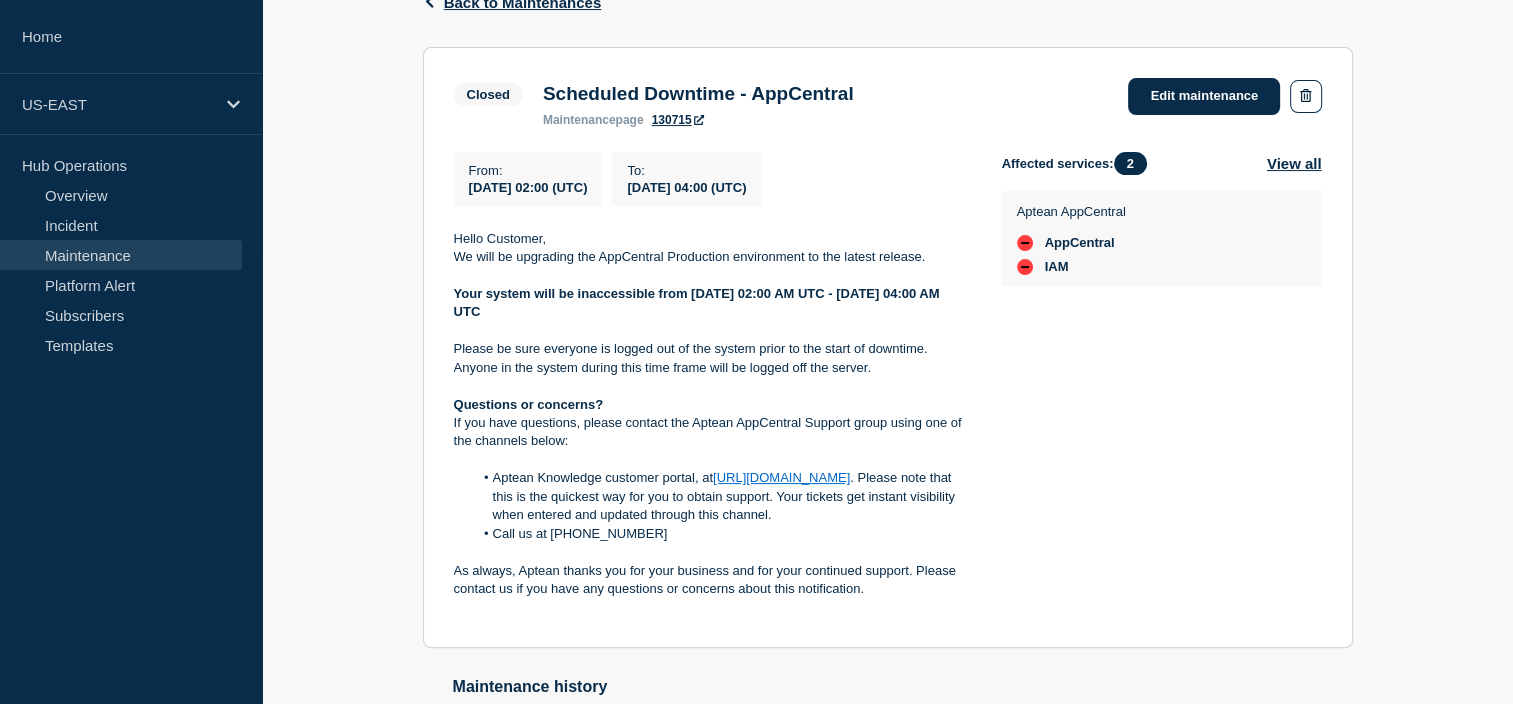 scroll, scrollTop: 351, scrollLeft: 0, axis: vertical 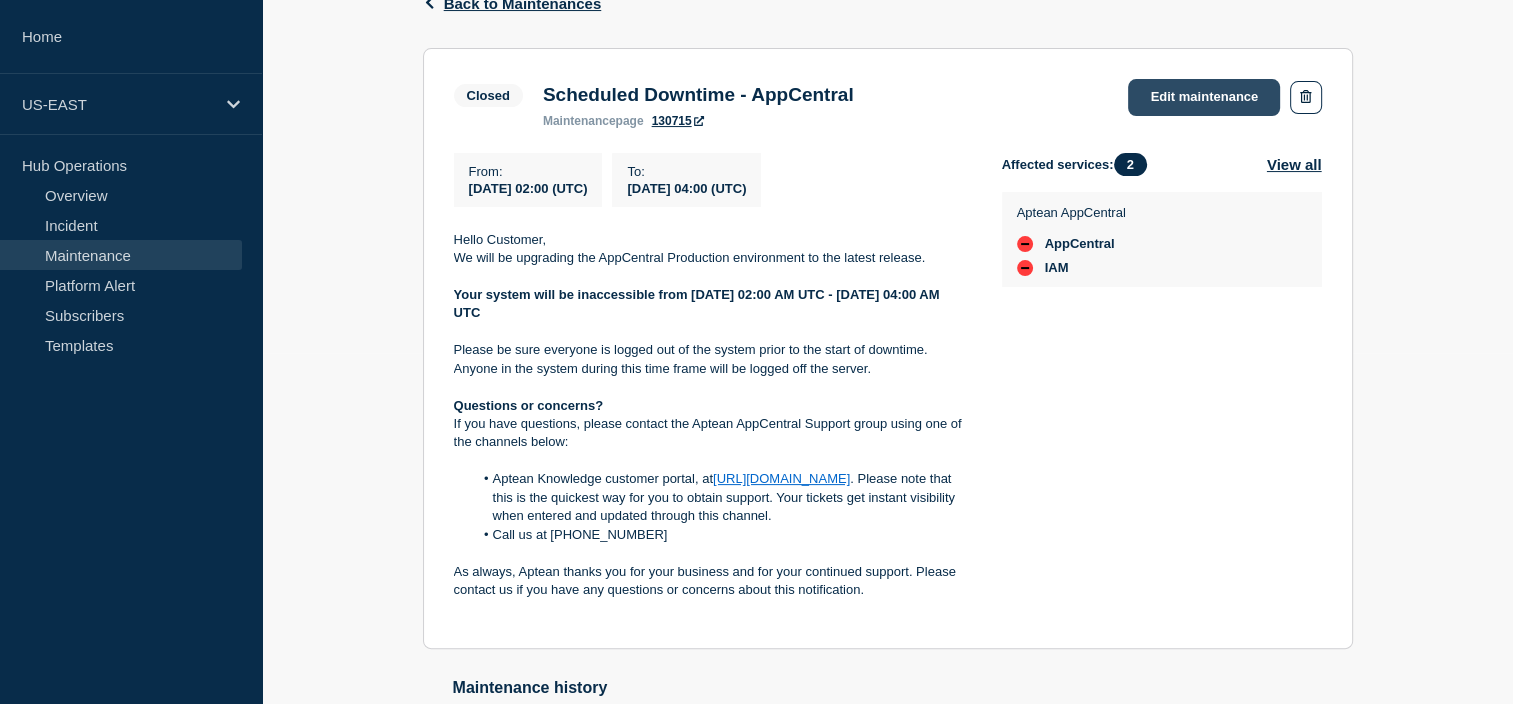 click on "Edit maintenance" 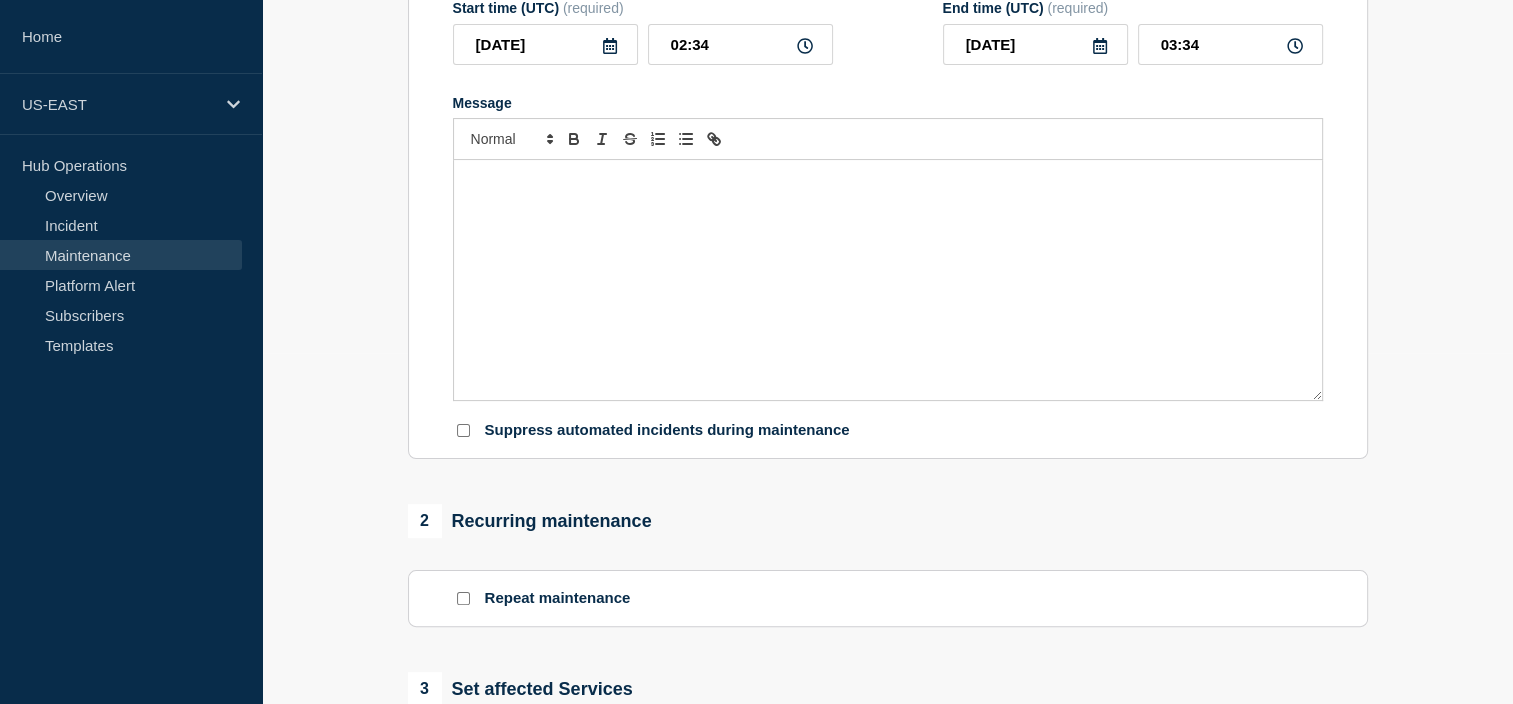 type on "Scheduled Downtime - AppCentral" 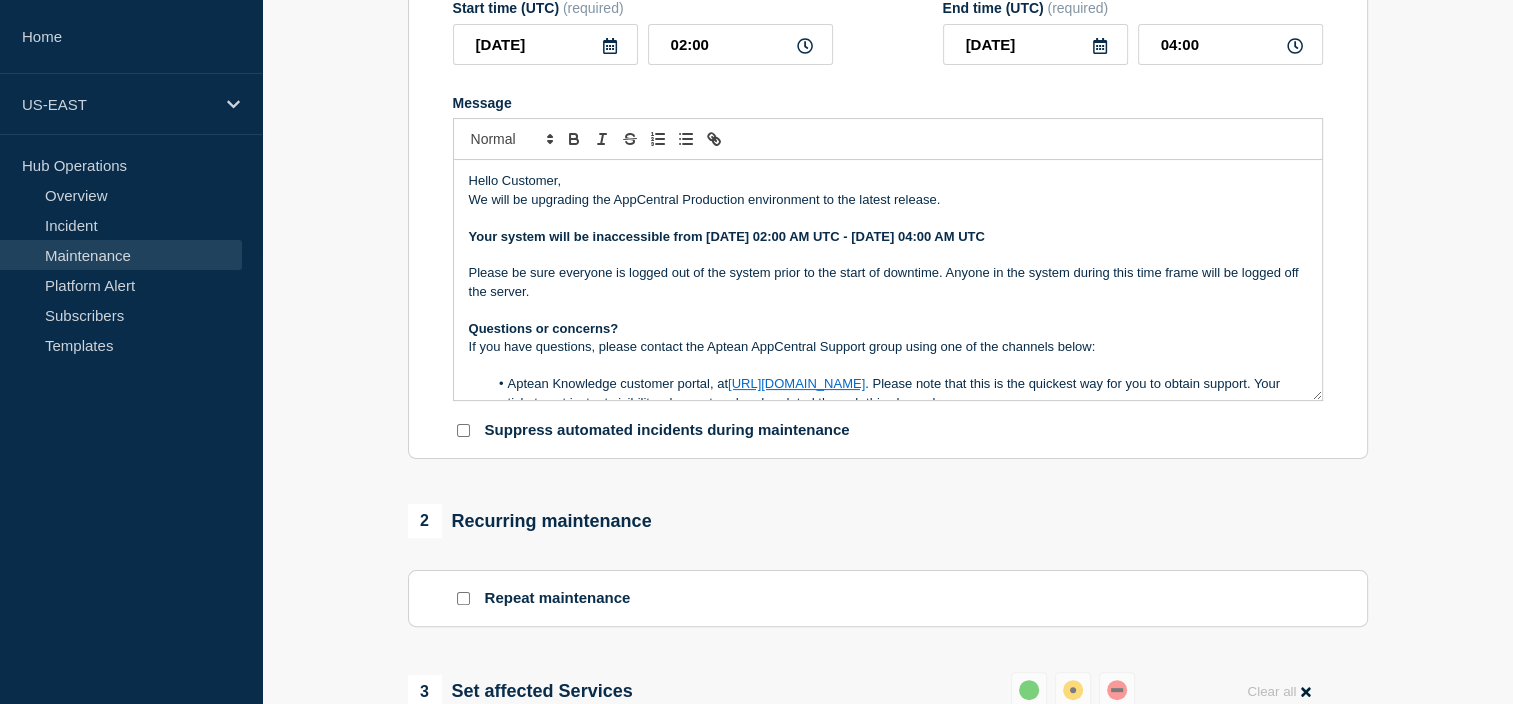 scroll, scrollTop: 116, scrollLeft: 0, axis: vertical 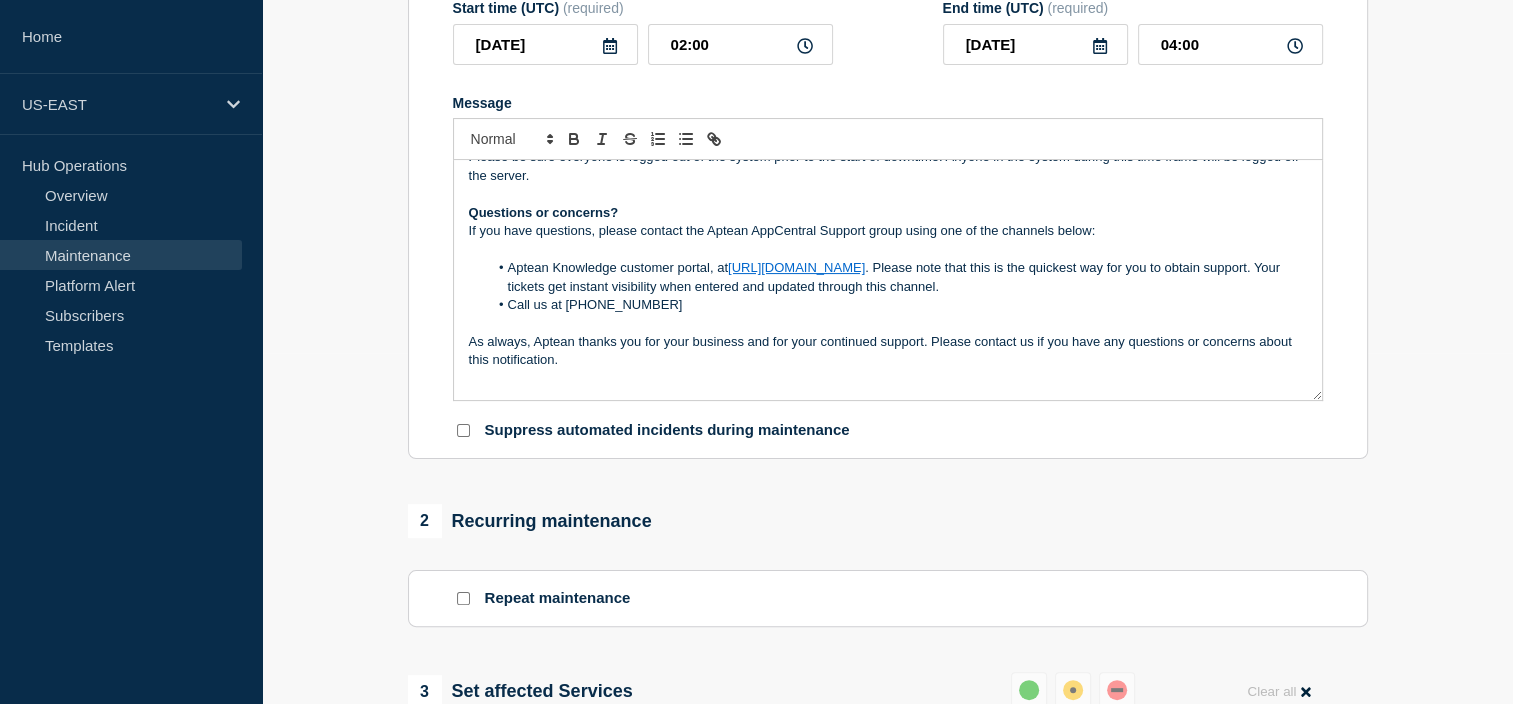 click on "As always, Aptean thanks you for your business and for your continued support. Please contact us if you have any questions or concerns about this notification." at bounding box center [888, 351] 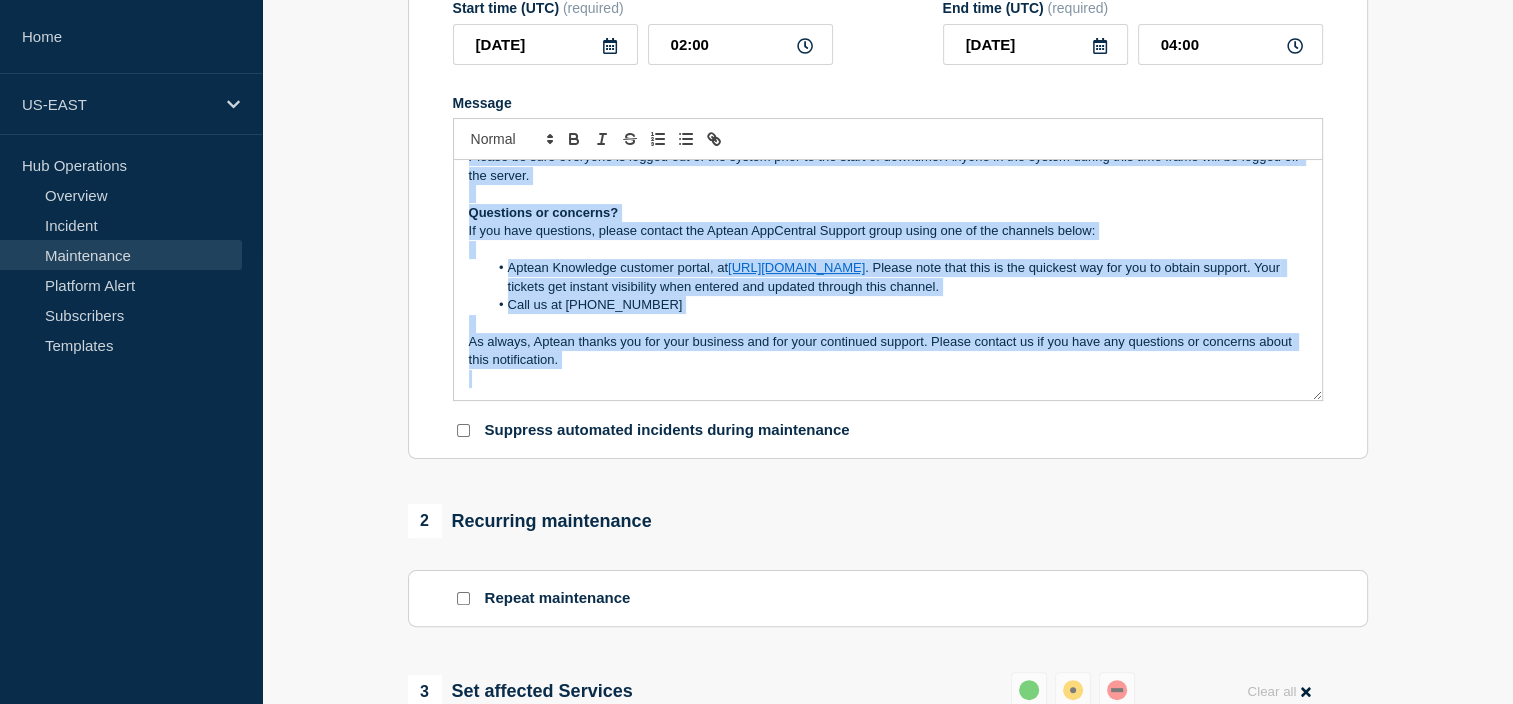 copy on "Hello Customer, We will be upgrading the AppCentral Production environment to the latest release.   Your system will be inaccessible from [DATE] 02:00 AM UTC - [DATE] 04:00 AM UTC   Please be sure everyone is logged out of the system prior to the start of downtime. Anyone in the system during this time frame will be logged off the server.   Questions or concerns? If you have questions, please contact the Aptean AppCentral Support group using one of the channels below:   Aptean Knowledge customer portal, at  [URL][DOMAIN_NAME] . Please note that this is the quickest way for you to obtain support. Your tickets get instant visibility when entered and updated through this channel. Call us at [PHONE_NUMBER]   As always, Aptean thanks you for your business and for your continued support. Please contact us if you have any questions or concerns about this notification." 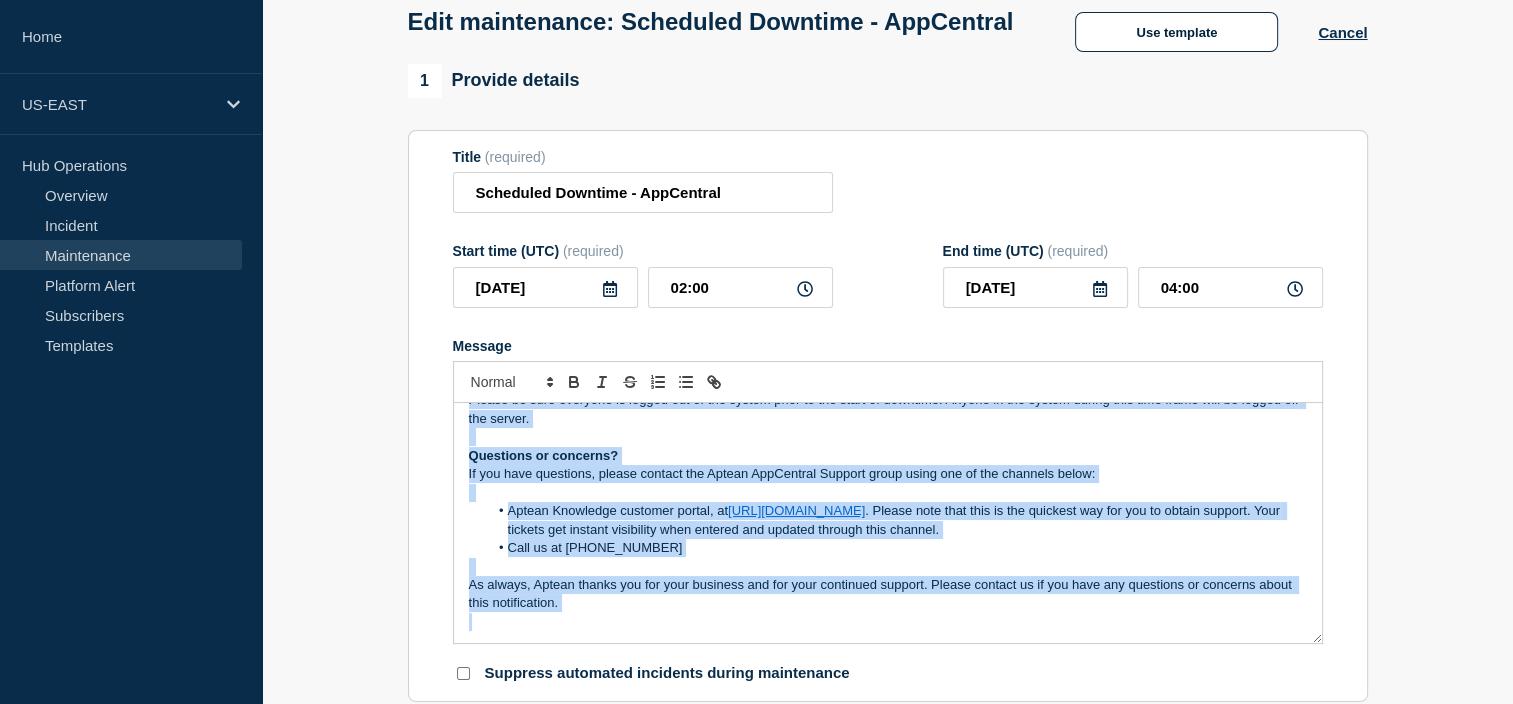 scroll, scrollTop: 104, scrollLeft: 0, axis: vertical 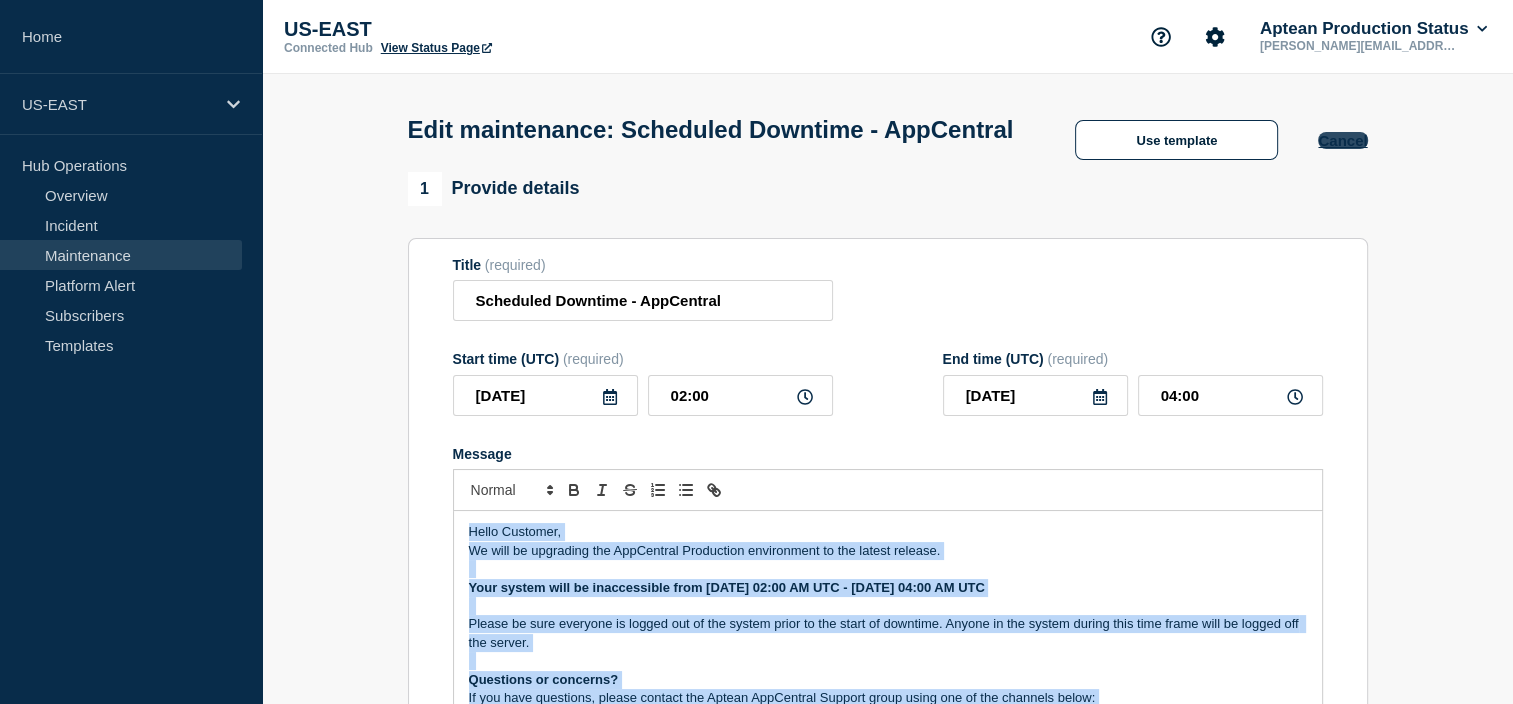click on "Cancel" at bounding box center [1342, 140] 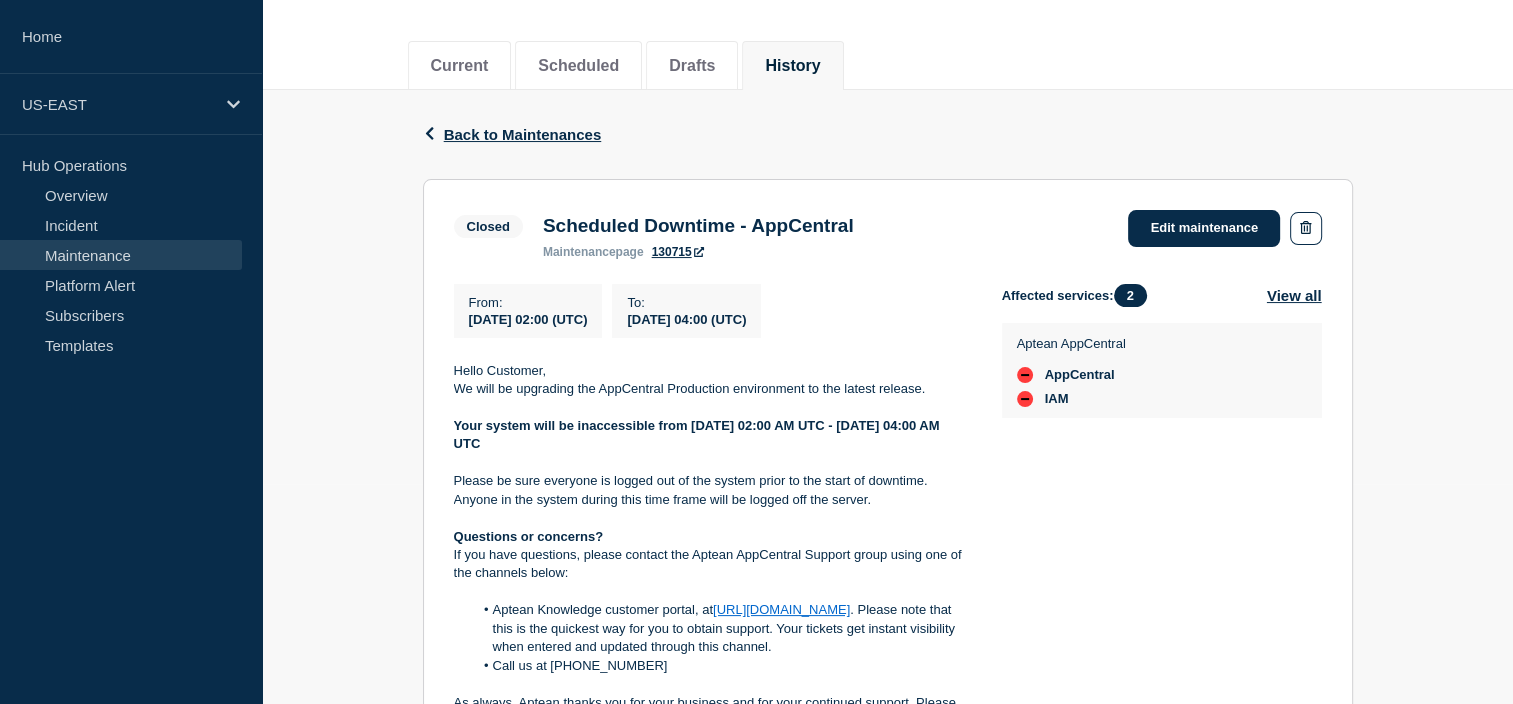 scroll, scrollTop: 219, scrollLeft: 0, axis: vertical 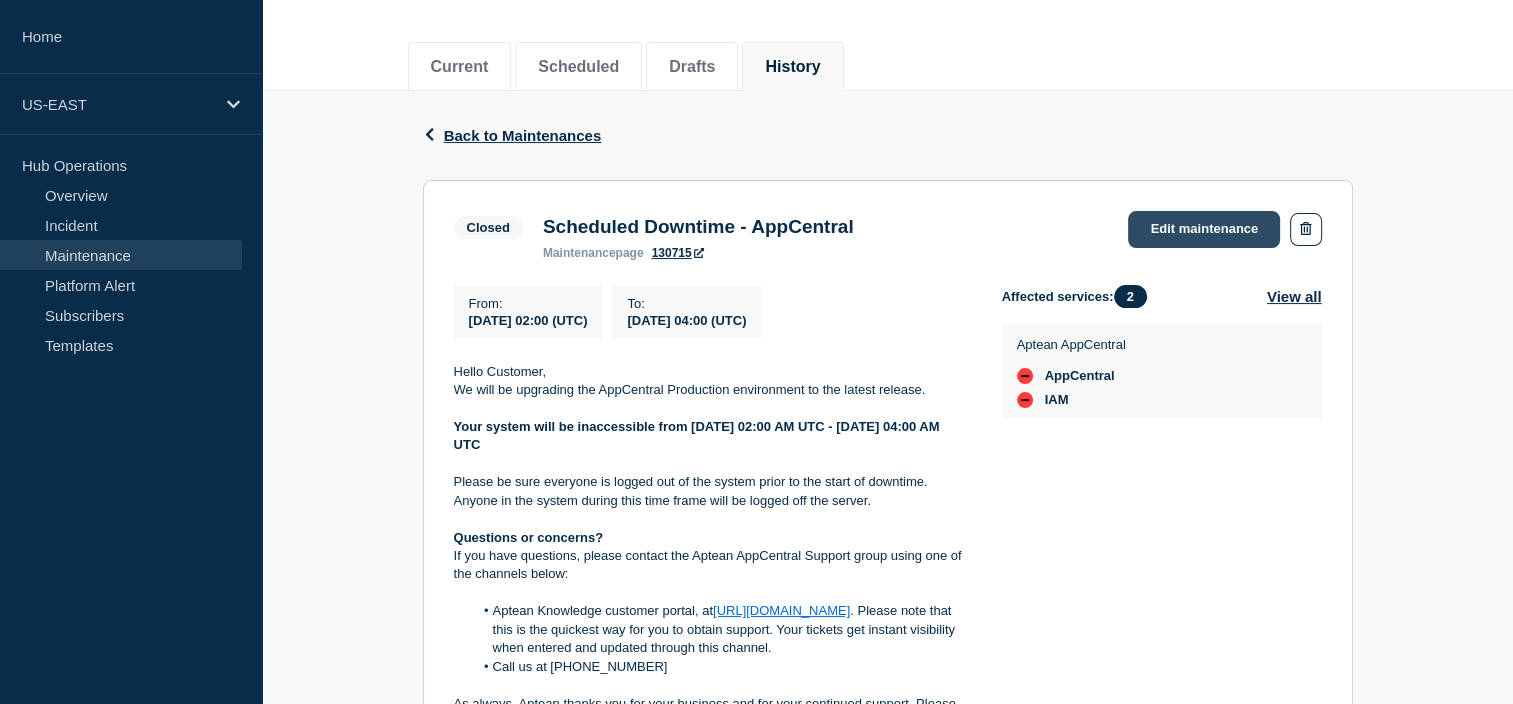 click on "Edit maintenance" 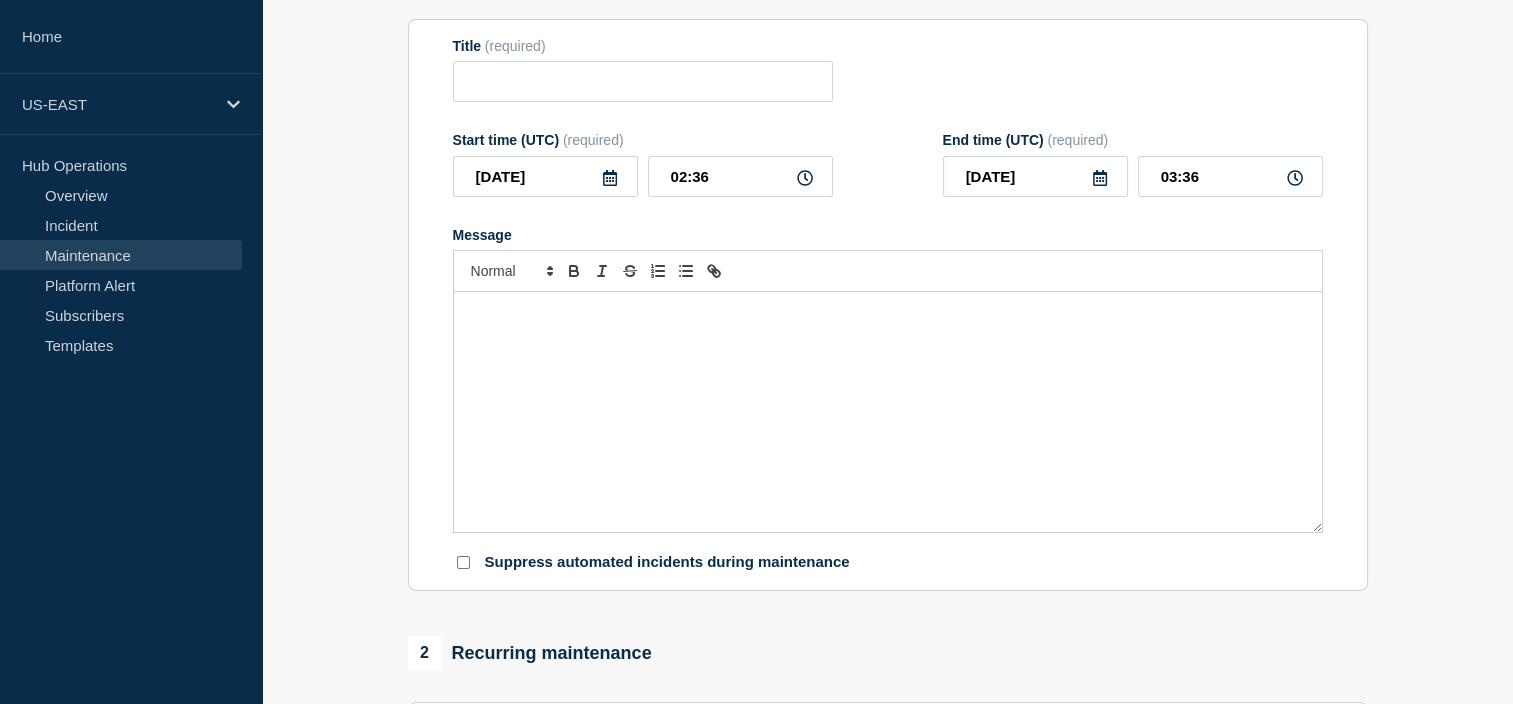 type on "Scheduled Downtime - AppCentral" 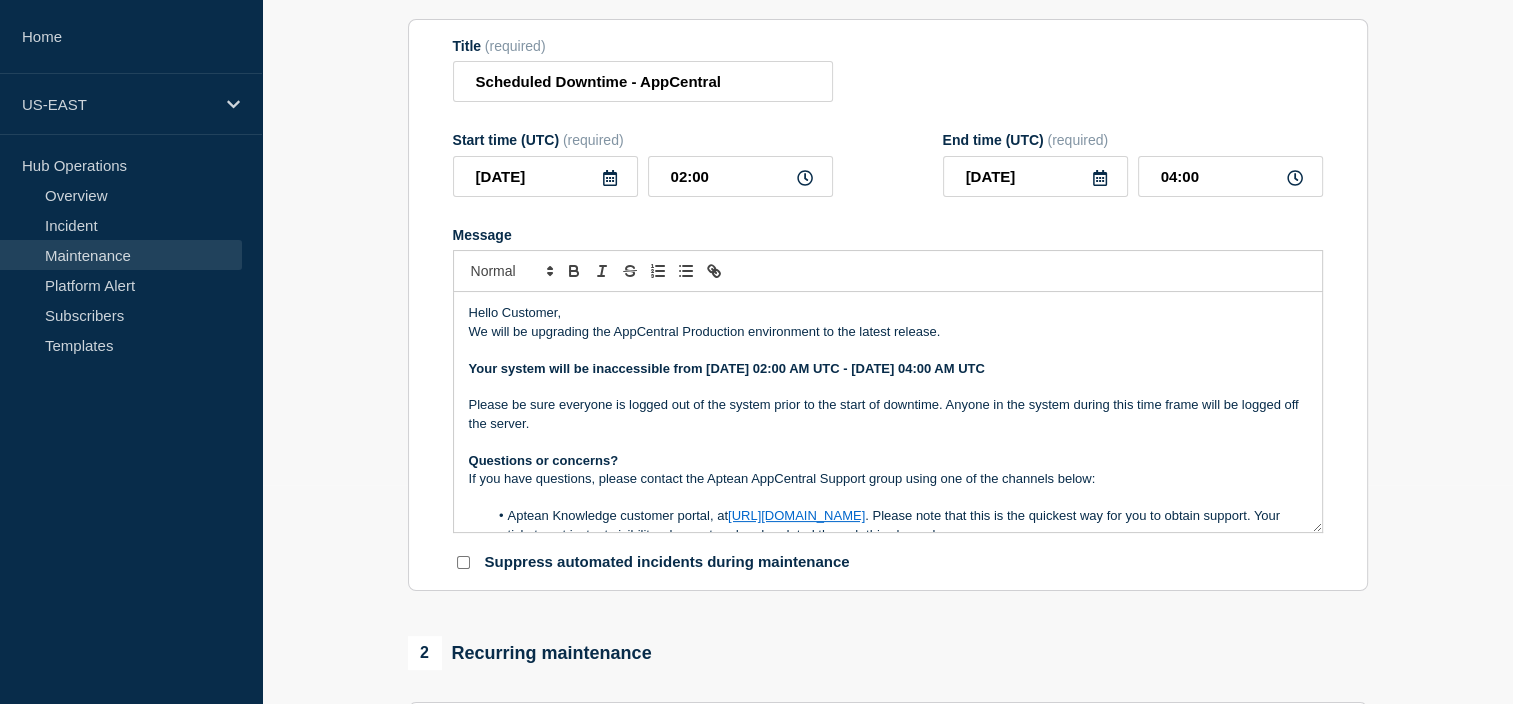 scroll, scrollTop: 116, scrollLeft: 0, axis: vertical 